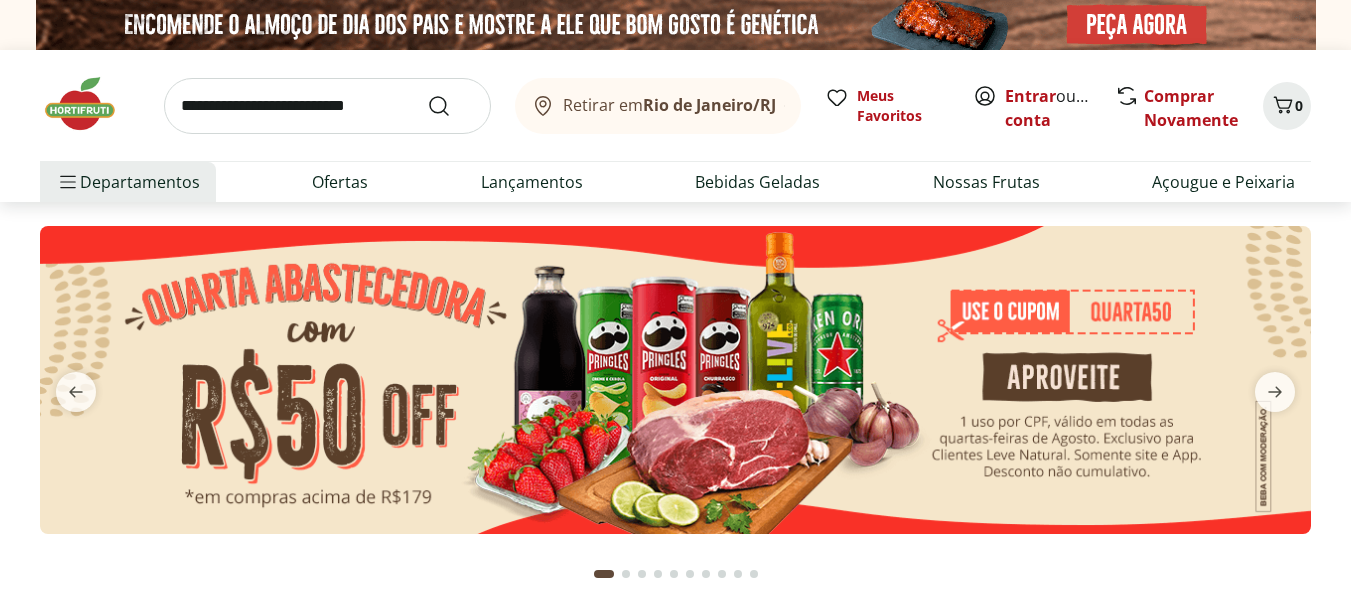 scroll, scrollTop: 0, scrollLeft: 0, axis: both 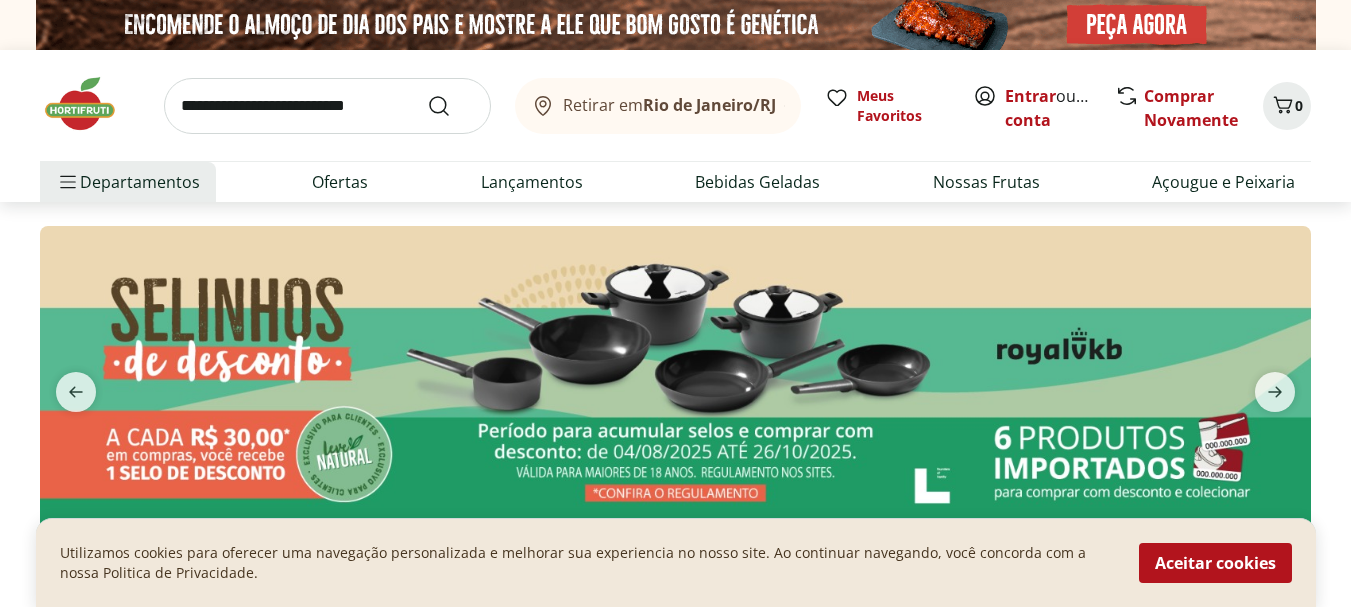 click at bounding box center [327, 106] 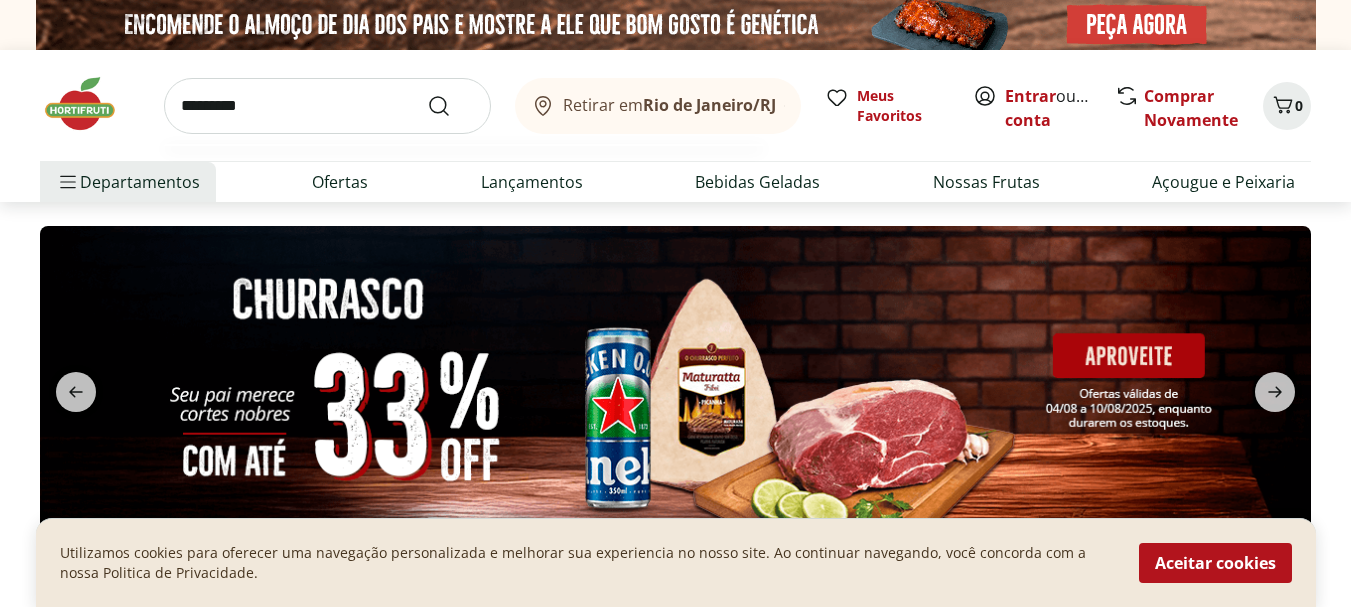 type on "*********" 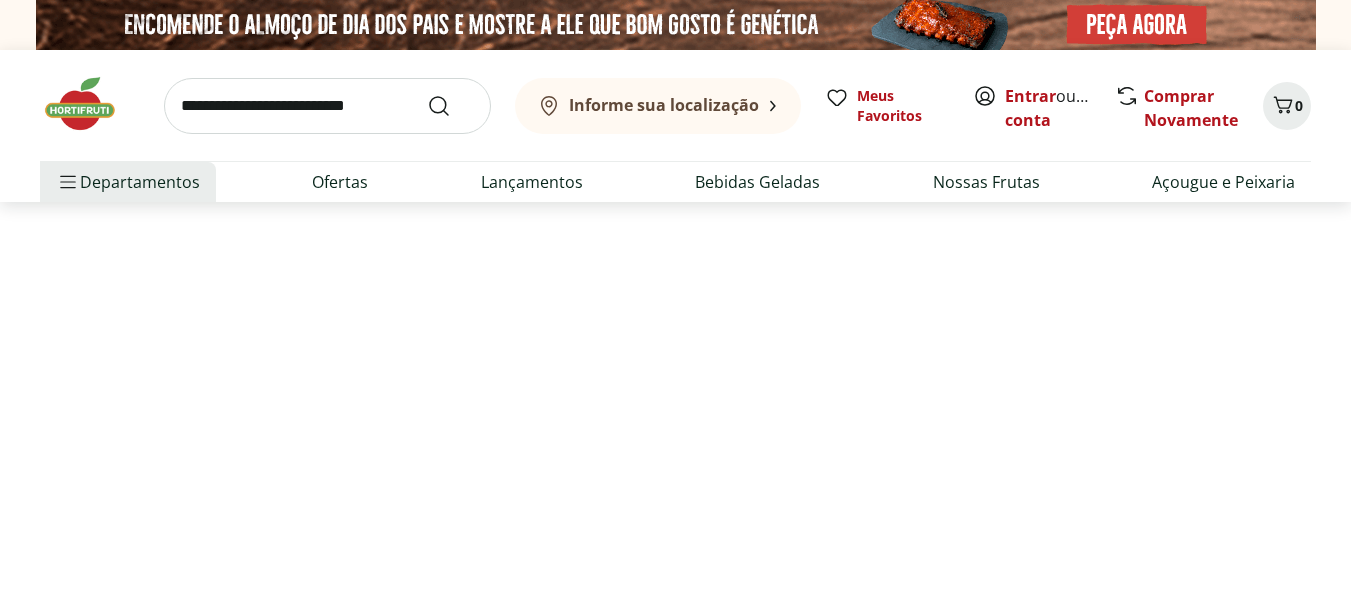 select on "**********" 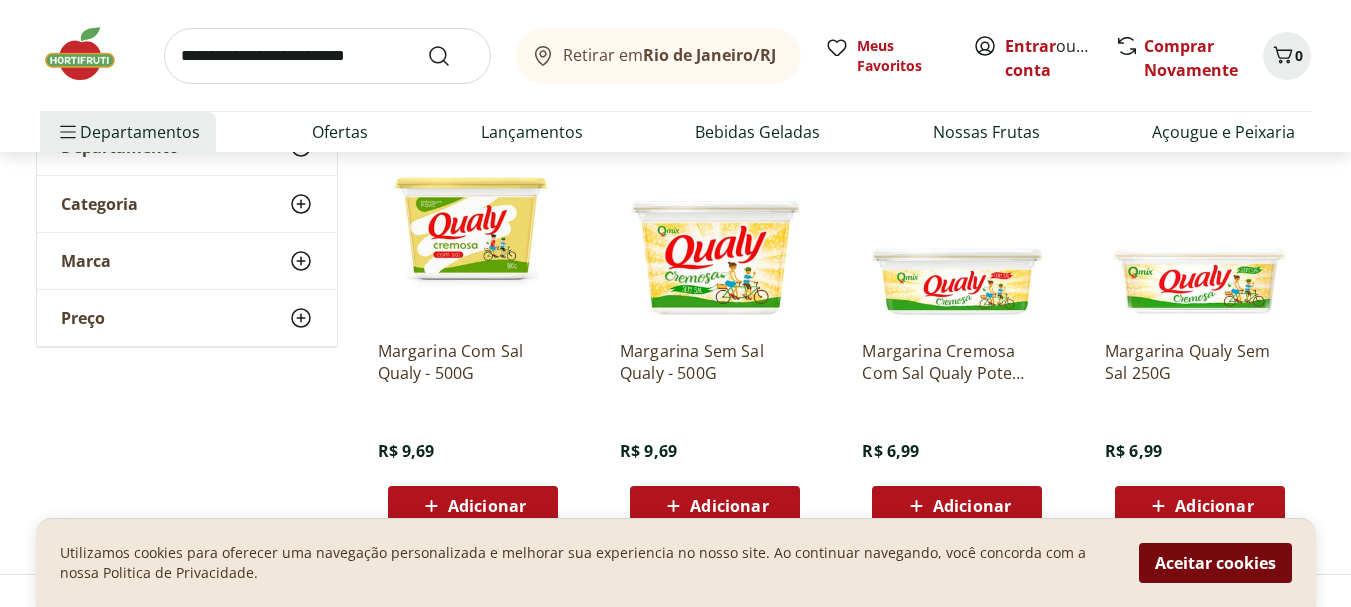 scroll, scrollTop: 300, scrollLeft: 0, axis: vertical 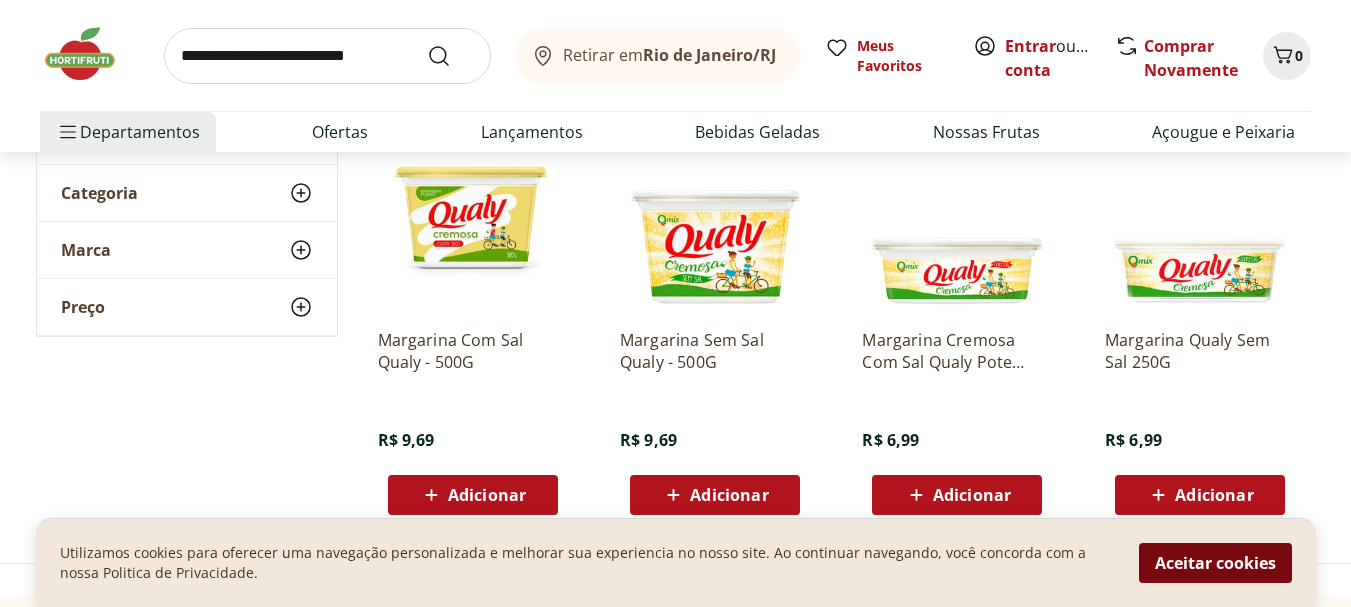 click on "Aceitar cookies" at bounding box center [1215, 563] 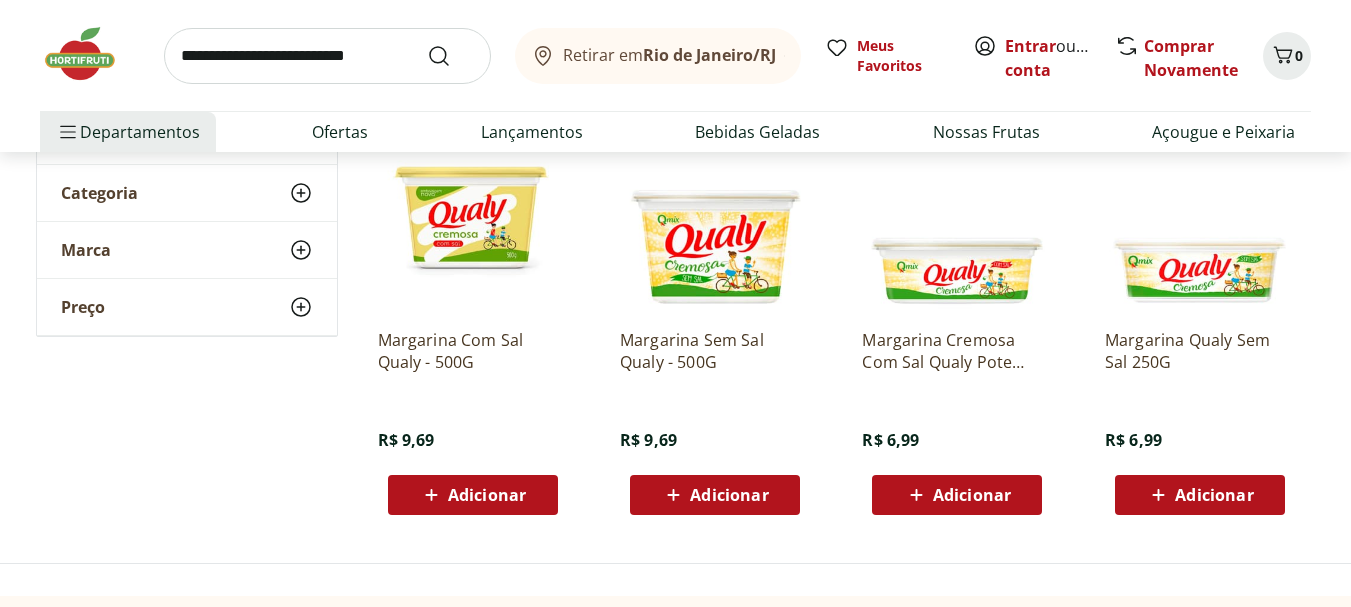 scroll, scrollTop: 0, scrollLeft: 0, axis: both 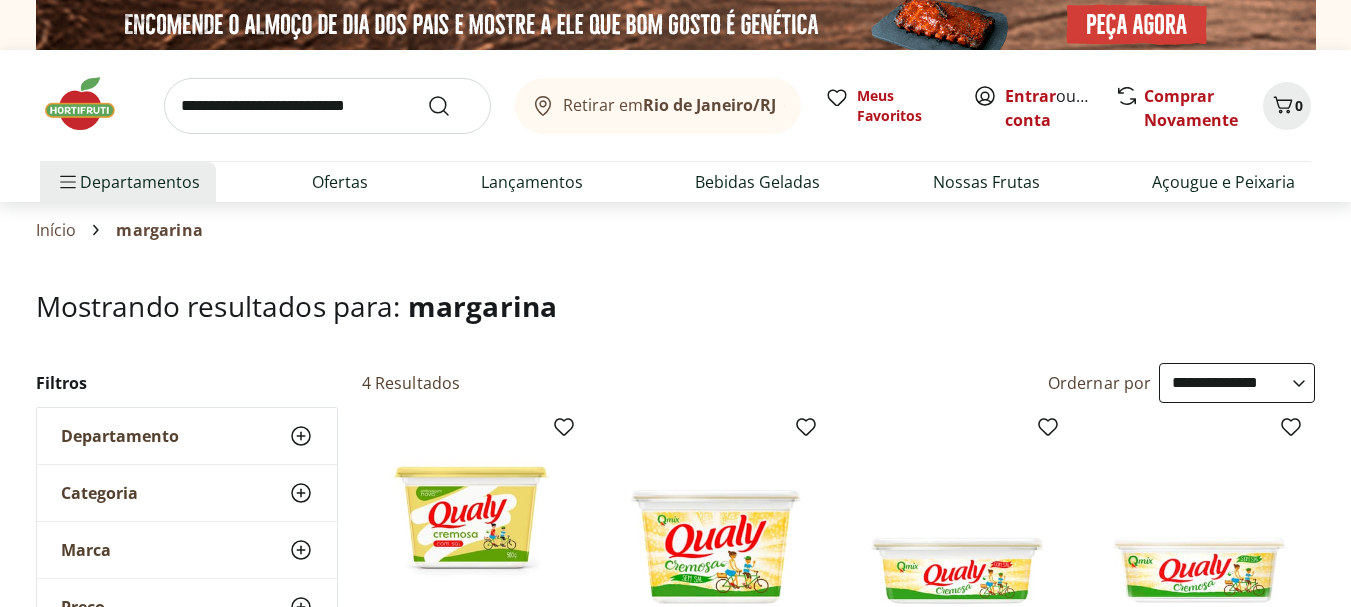 click on "Retirar em  Rio de Janeiro/RJ Meus Favoritos Entrar  ou  Criar conta Comprar Novamente 0" at bounding box center [675, 105] 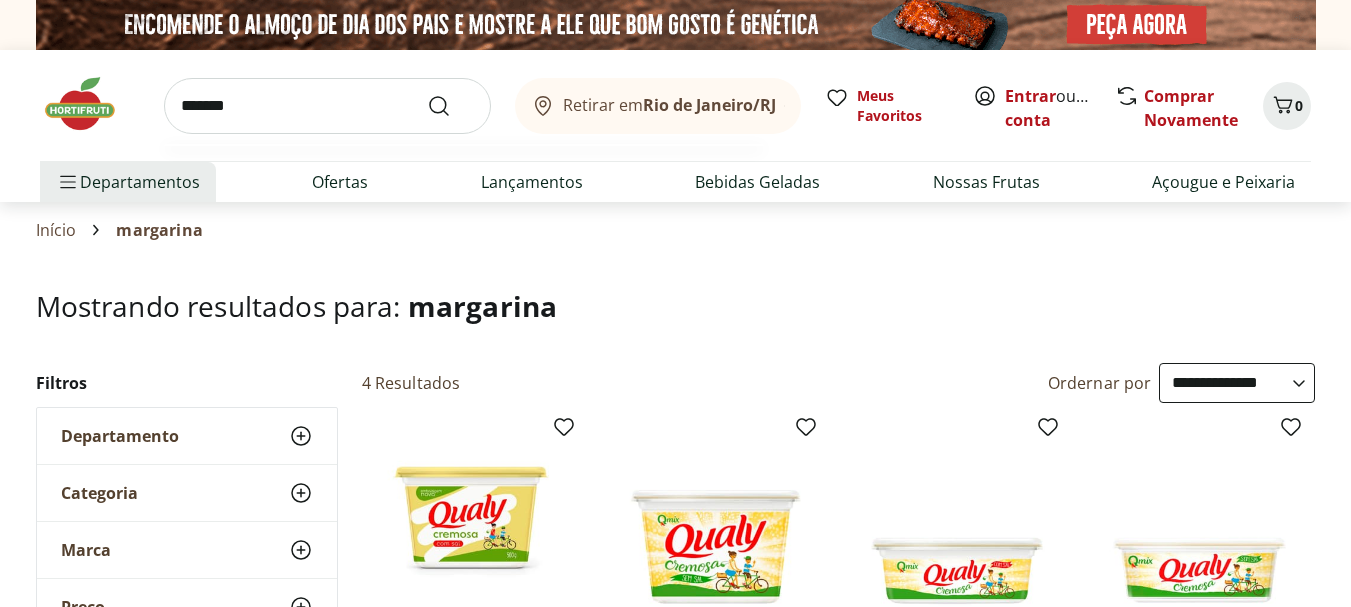 type on "********" 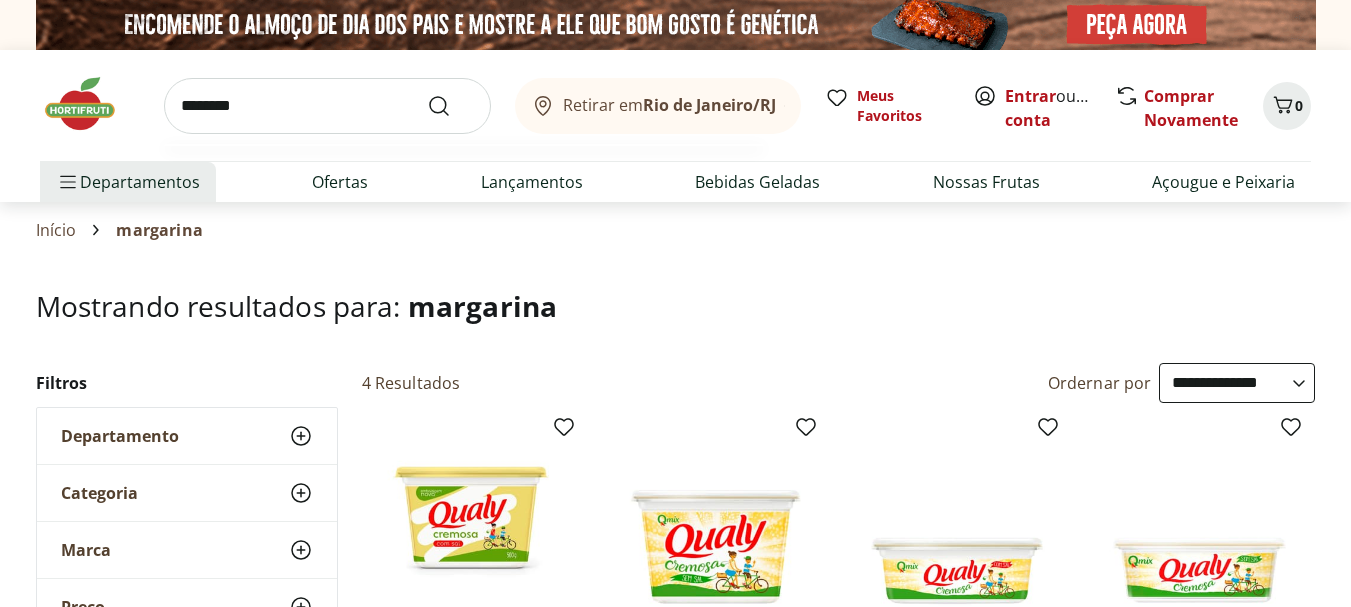 click at bounding box center (451, 106) 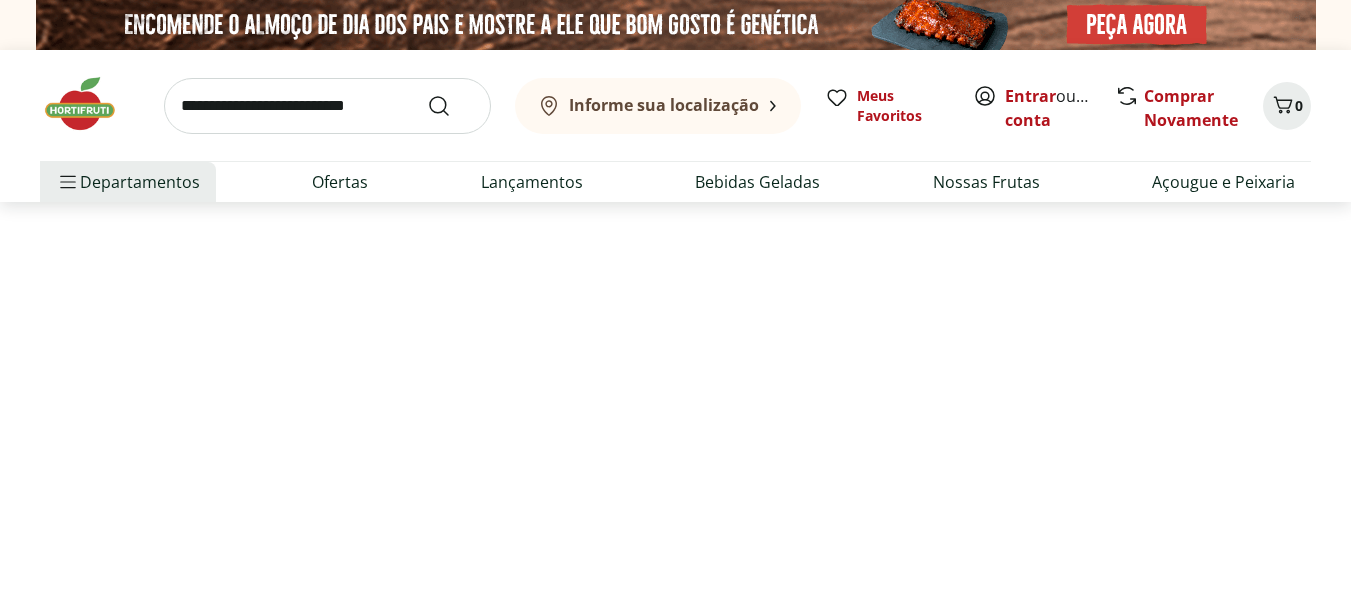 select on "**********" 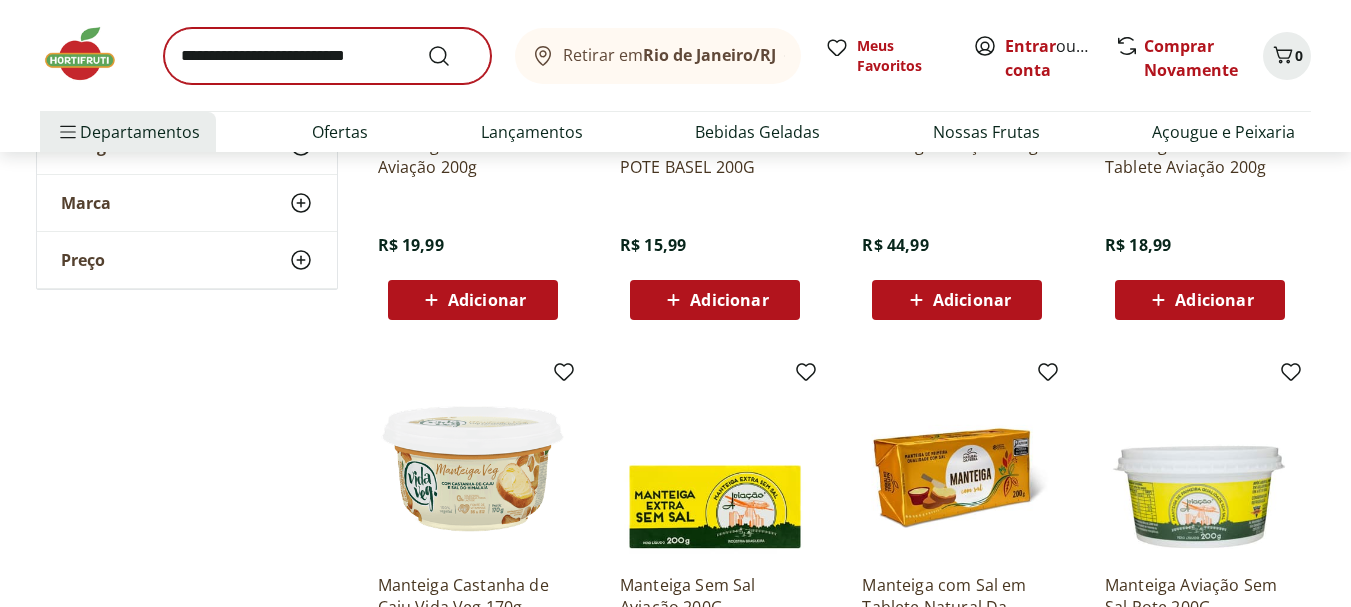 scroll, scrollTop: 900, scrollLeft: 0, axis: vertical 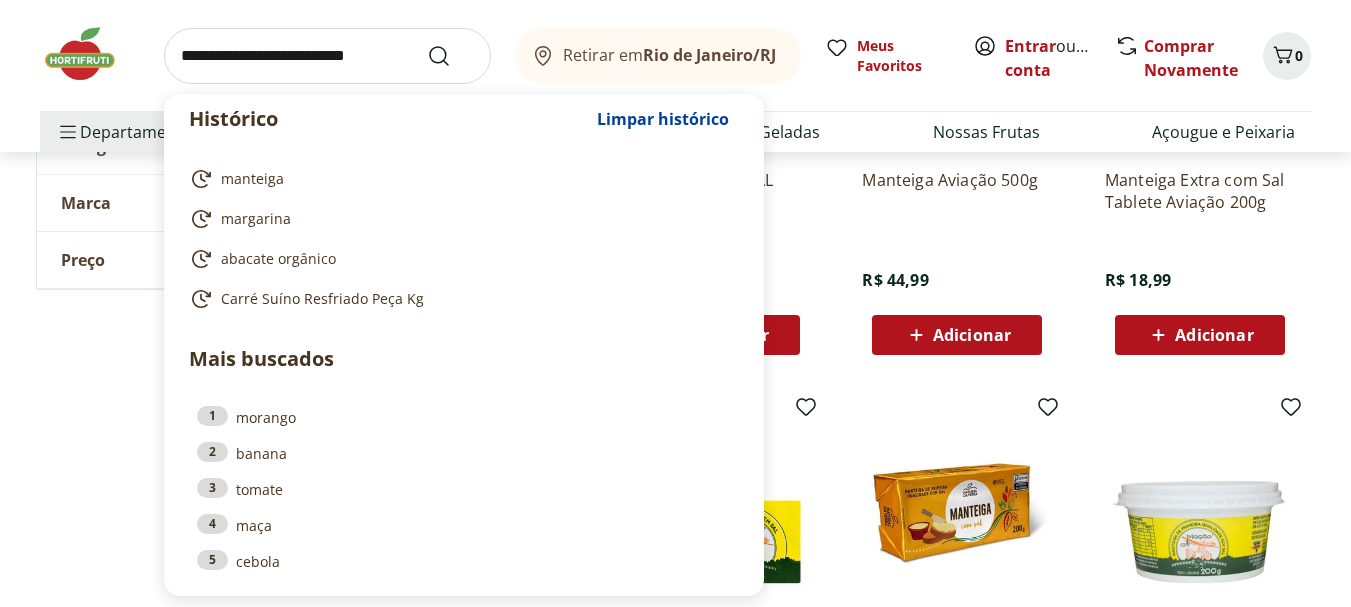 click at bounding box center [327, 56] 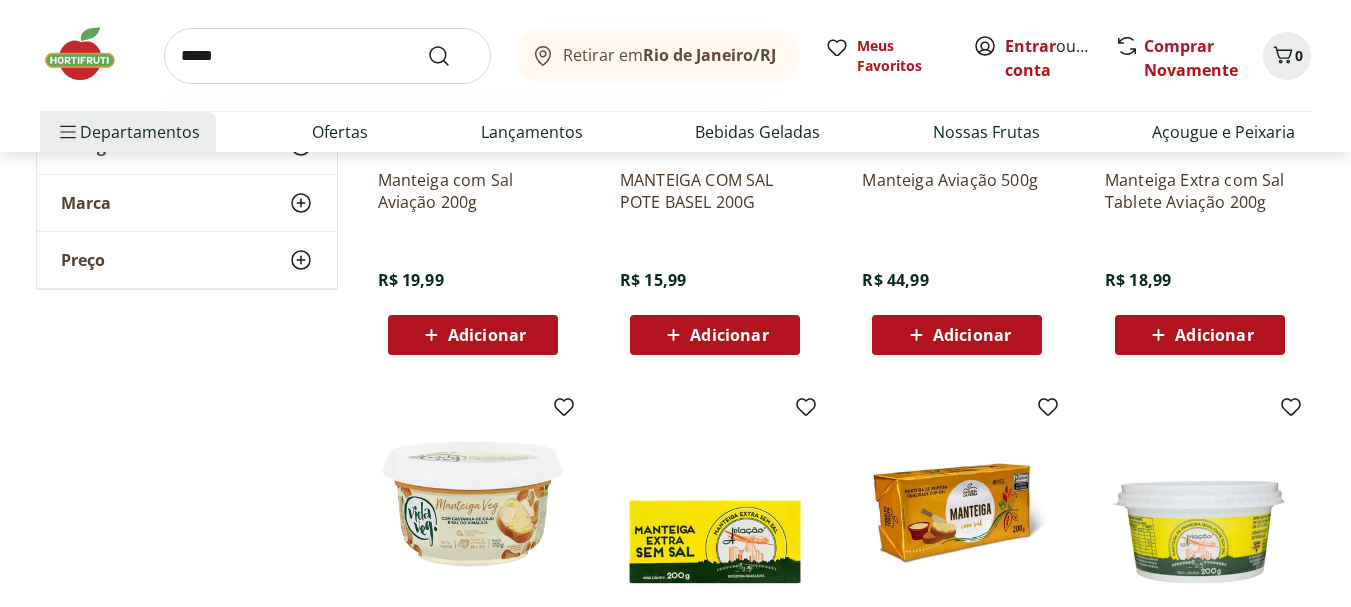 type on "*****" 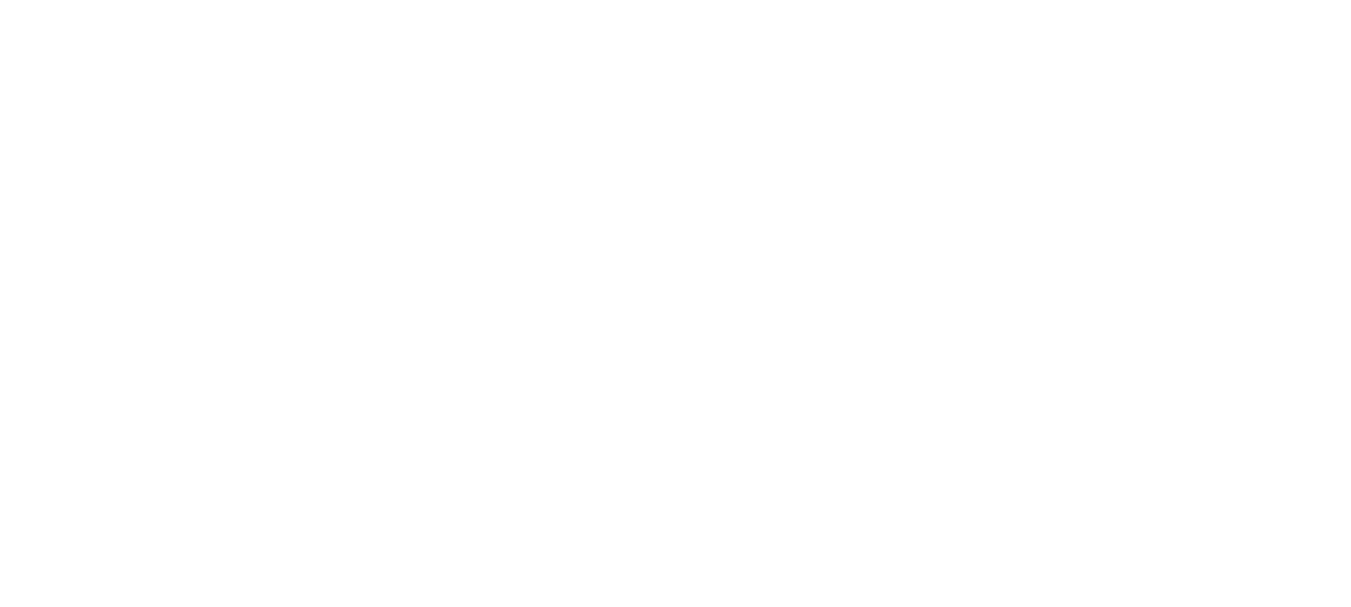scroll, scrollTop: 0, scrollLeft: 0, axis: both 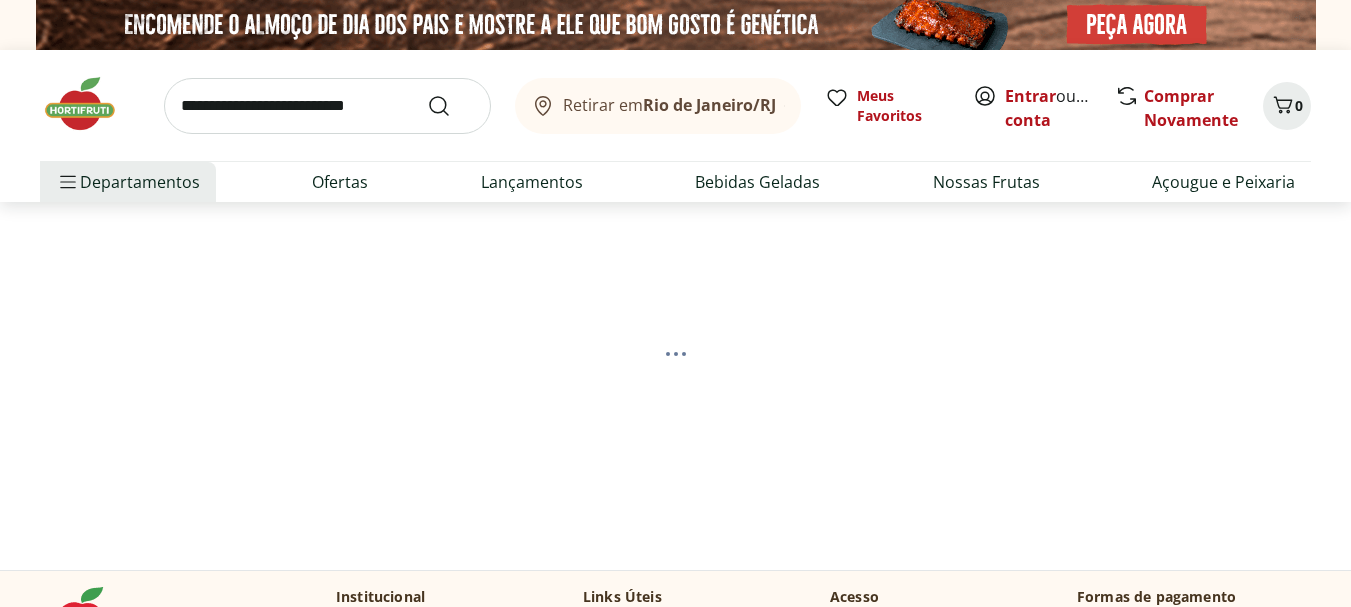 select on "**********" 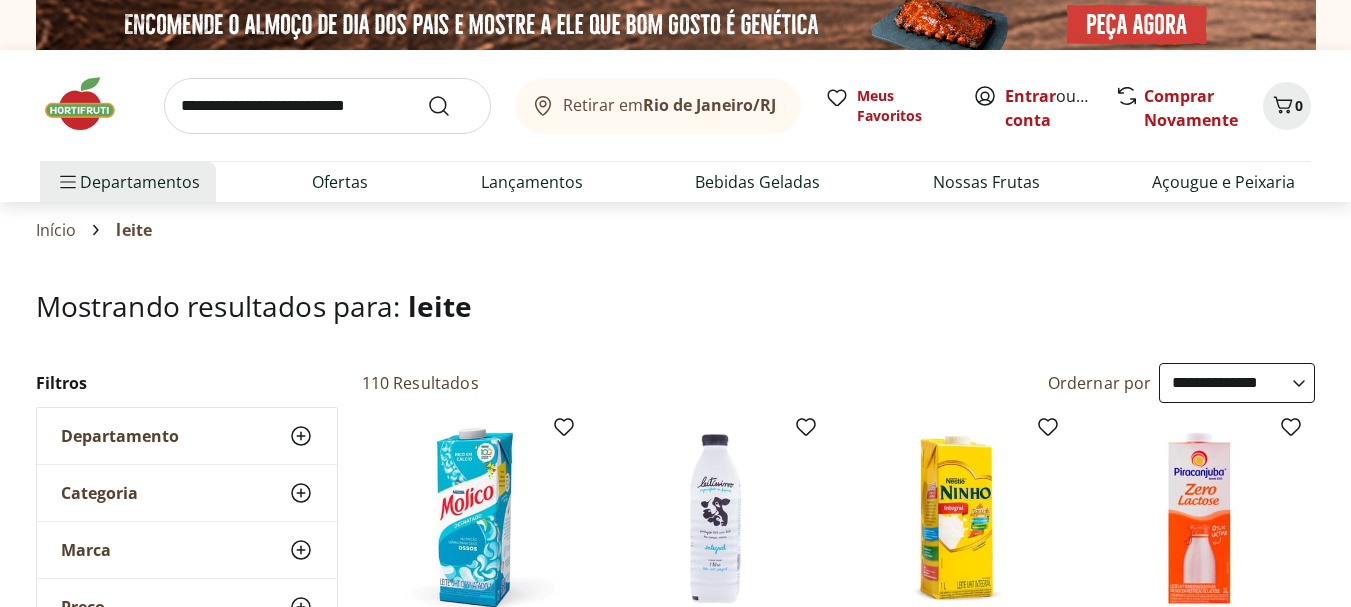 click at bounding box center [327, 106] 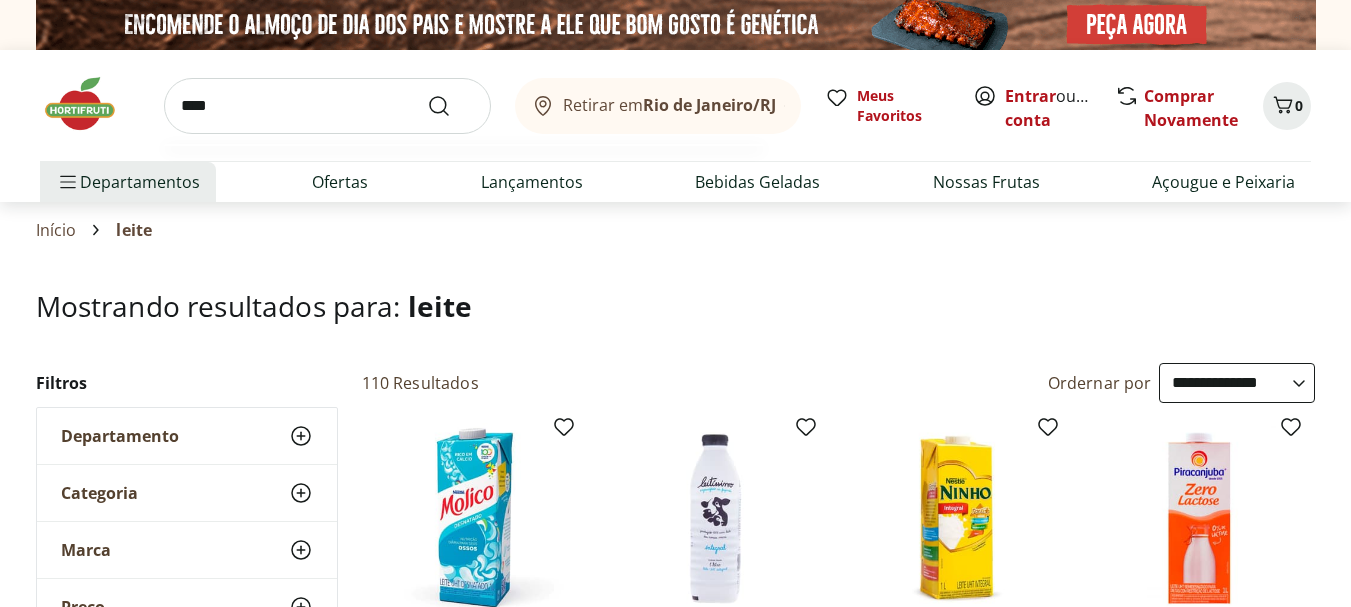 type on "****" 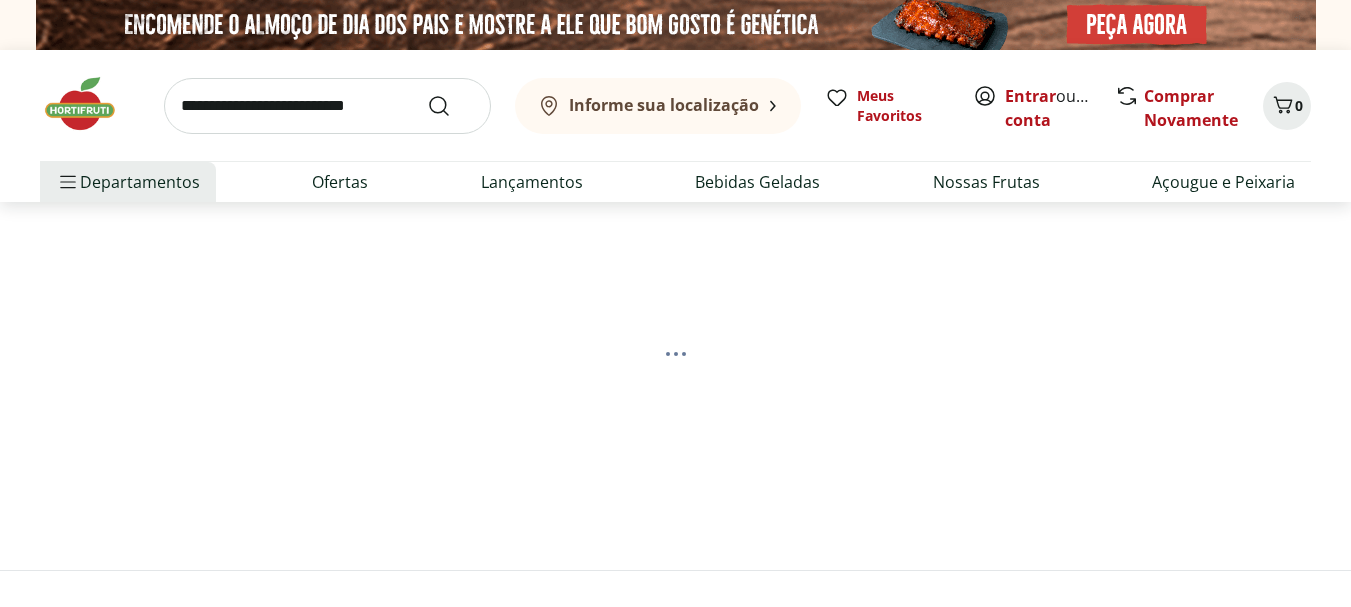 scroll, scrollTop: 0, scrollLeft: 0, axis: both 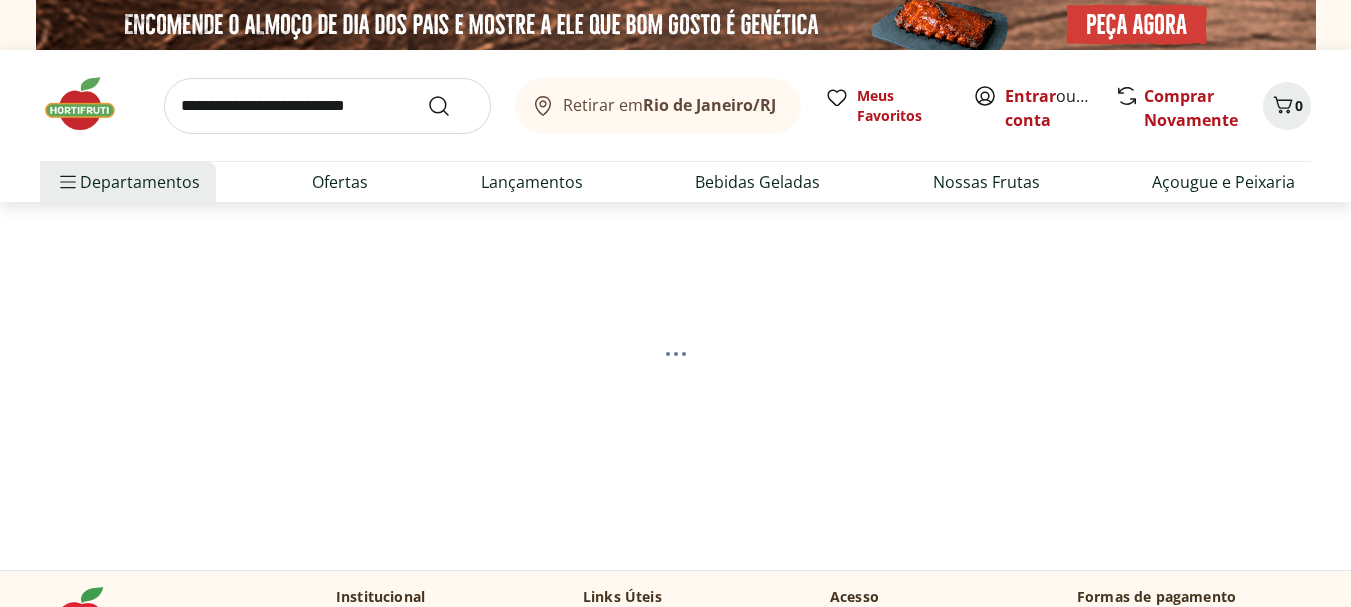 select on "**********" 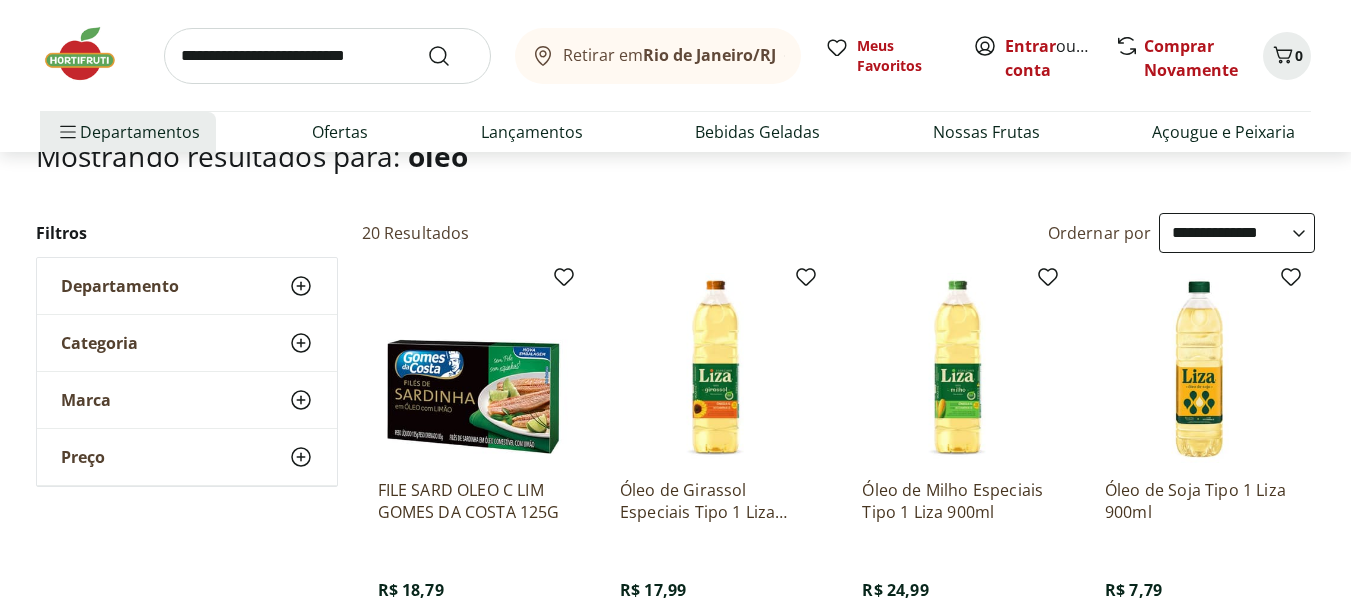 scroll, scrollTop: 200, scrollLeft: 0, axis: vertical 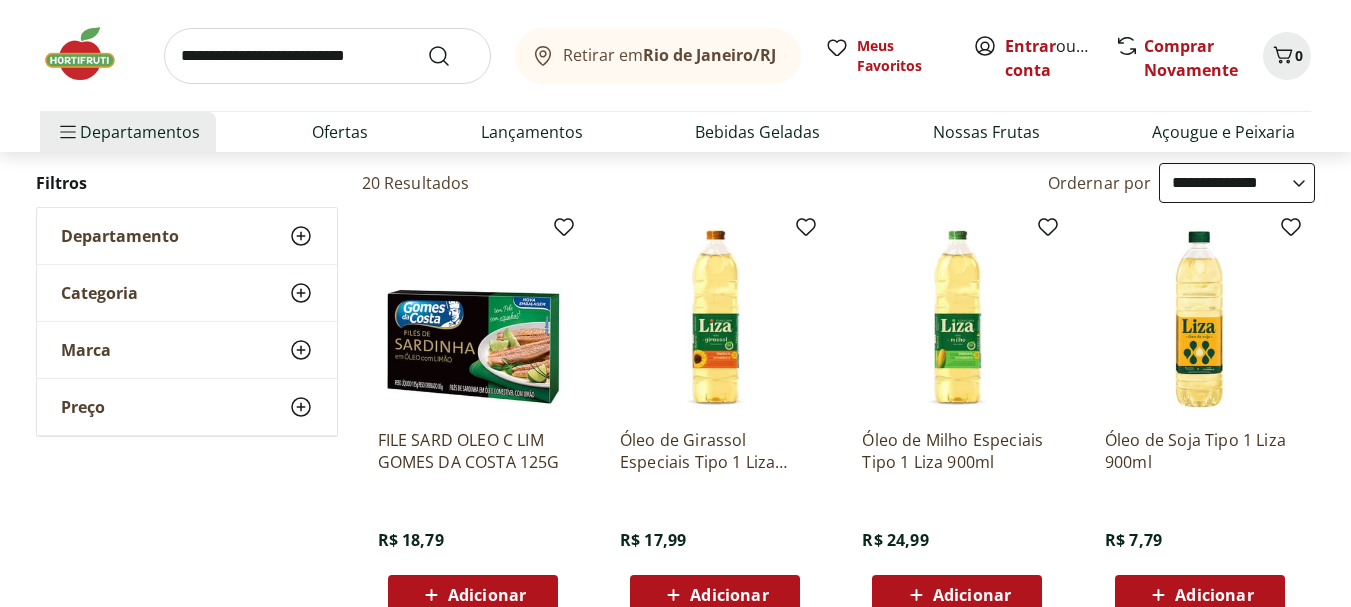 drag, startPoint x: 902, startPoint y: 444, endPoint x: 985, endPoint y: 446, distance: 83.02409 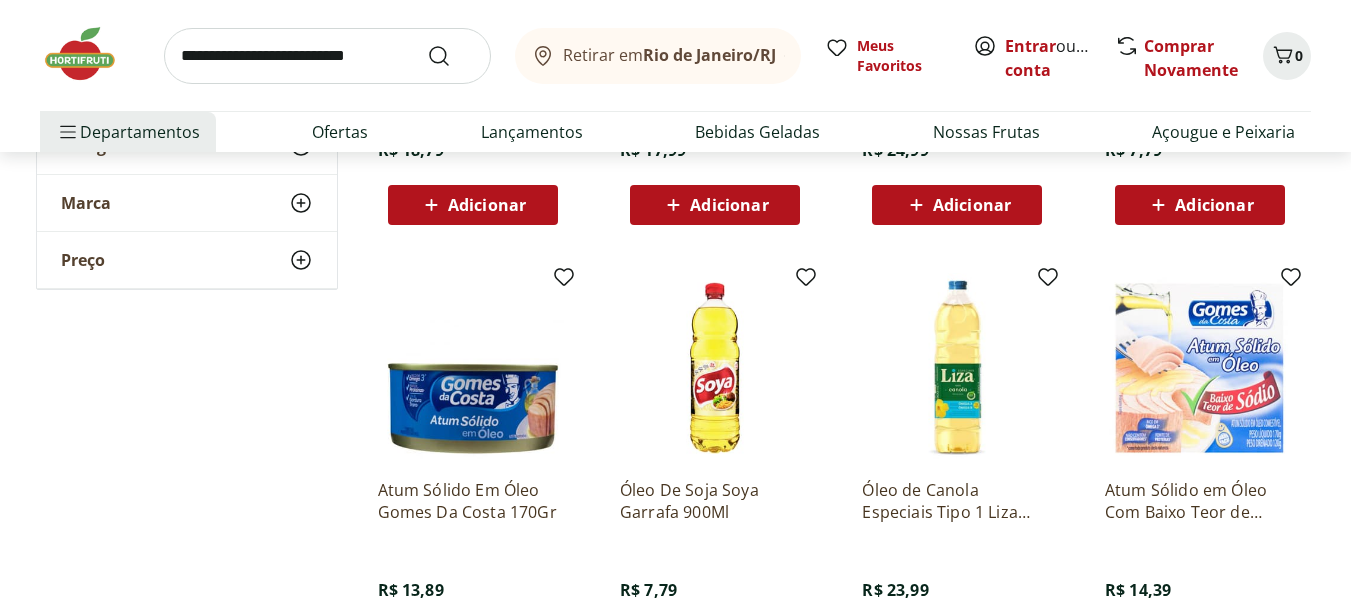 scroll, scrollTop: 700, scrollLeft: 0, axis: vertical 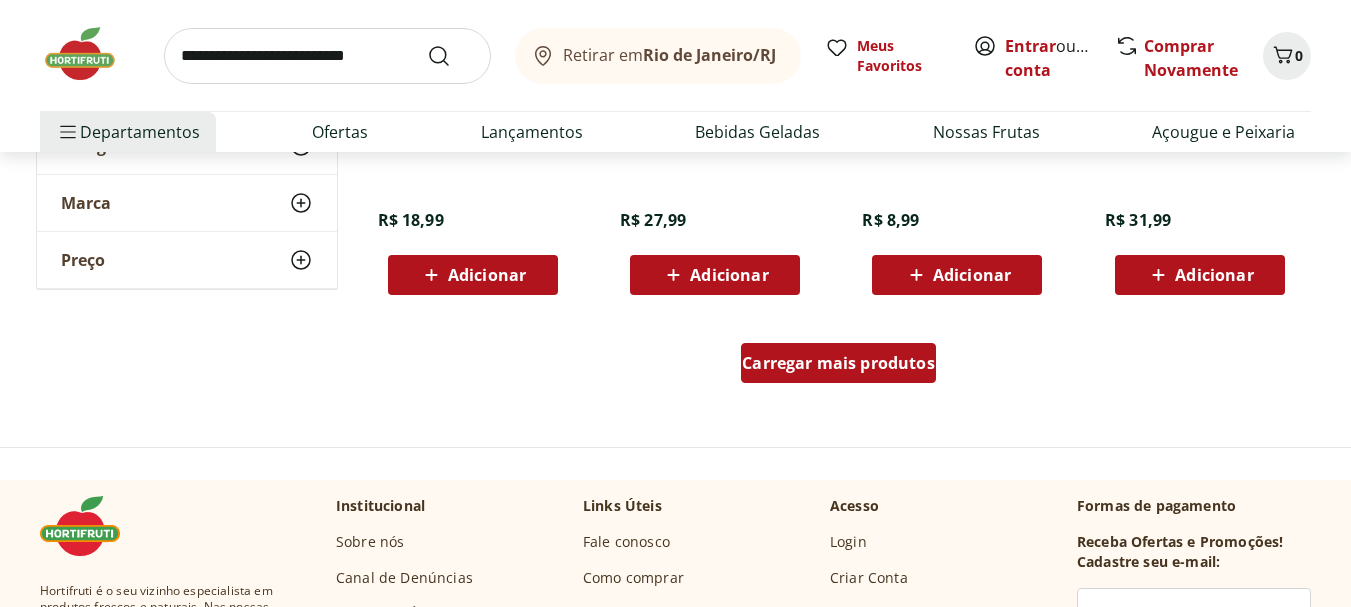 click on "Carregar mais produtos" at bounding box center (838, 363) 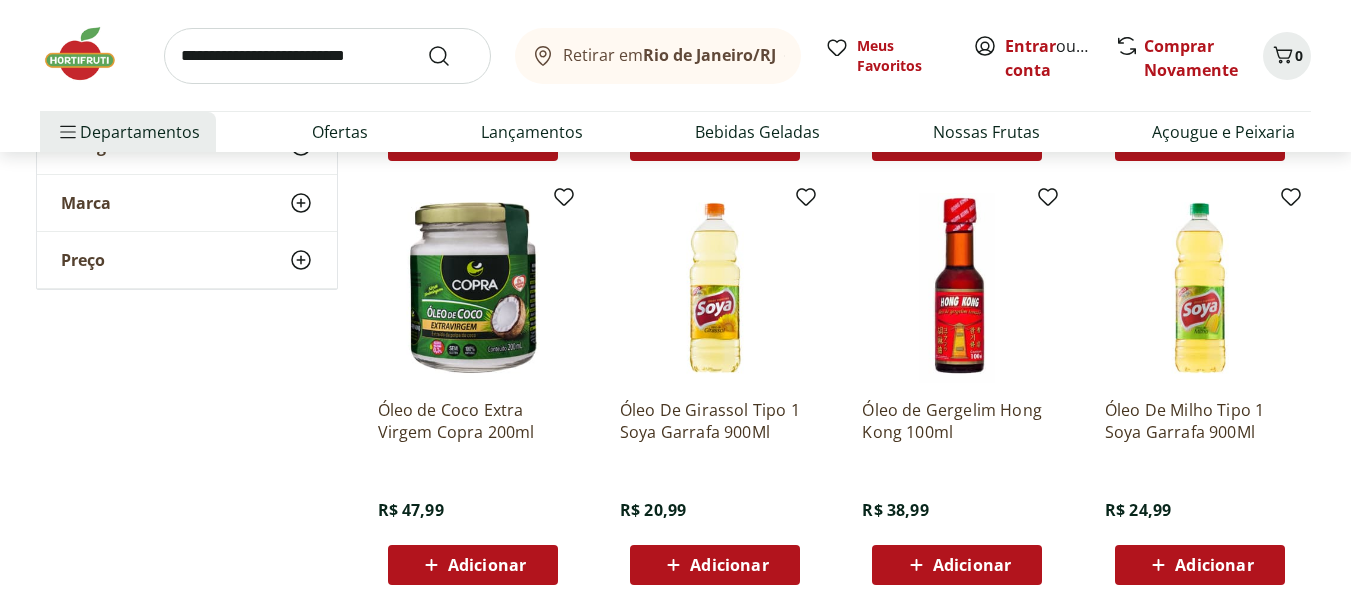 scroll, scrollTop: 1500, scrollLeft: 0, axis: vertical 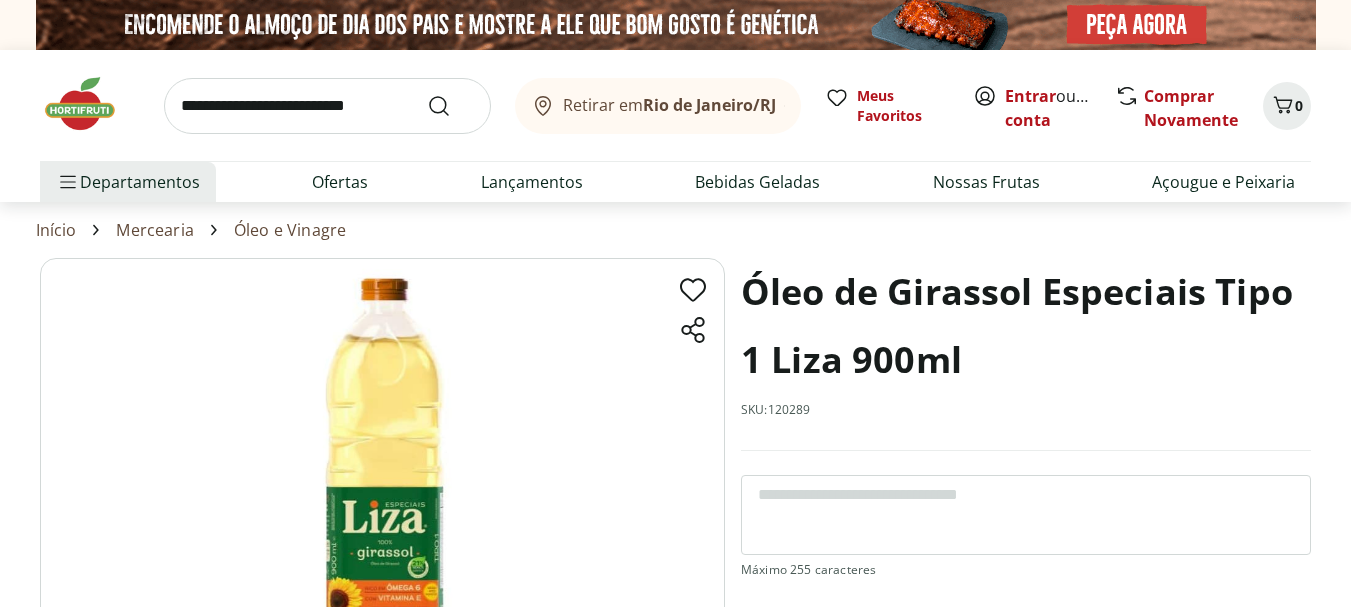 click on "SKU:  120289" at bounding box center (776, 410) 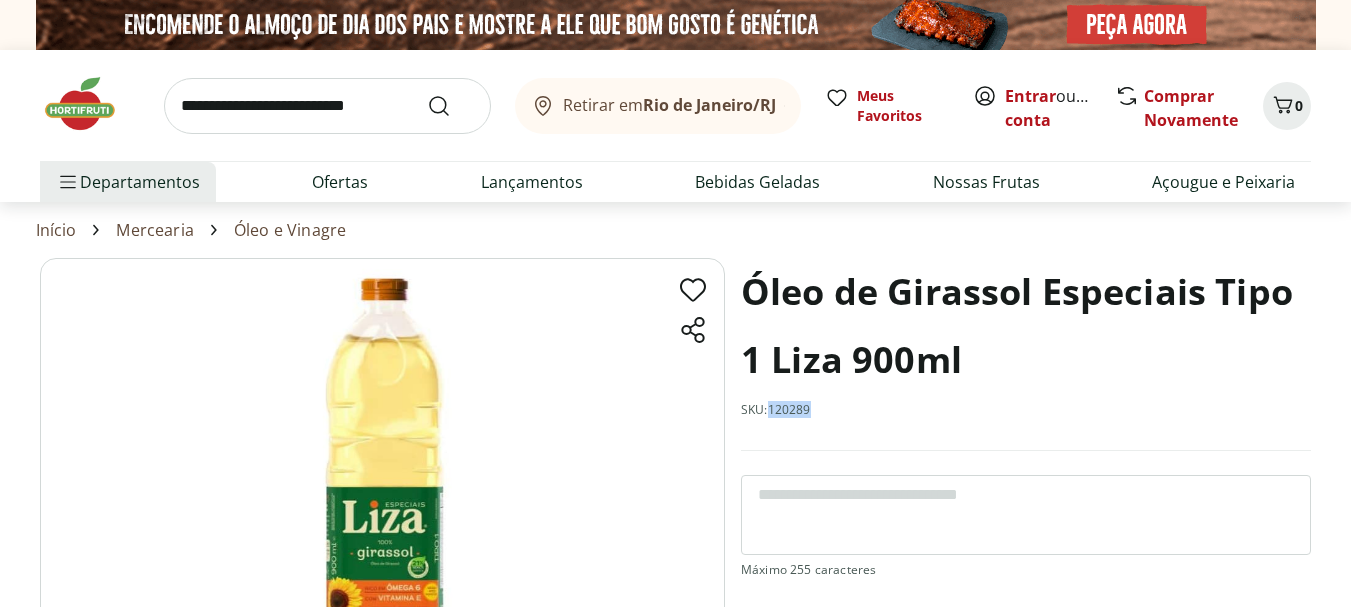 click on "SKU:  120289" at bounding box center [776, 410] 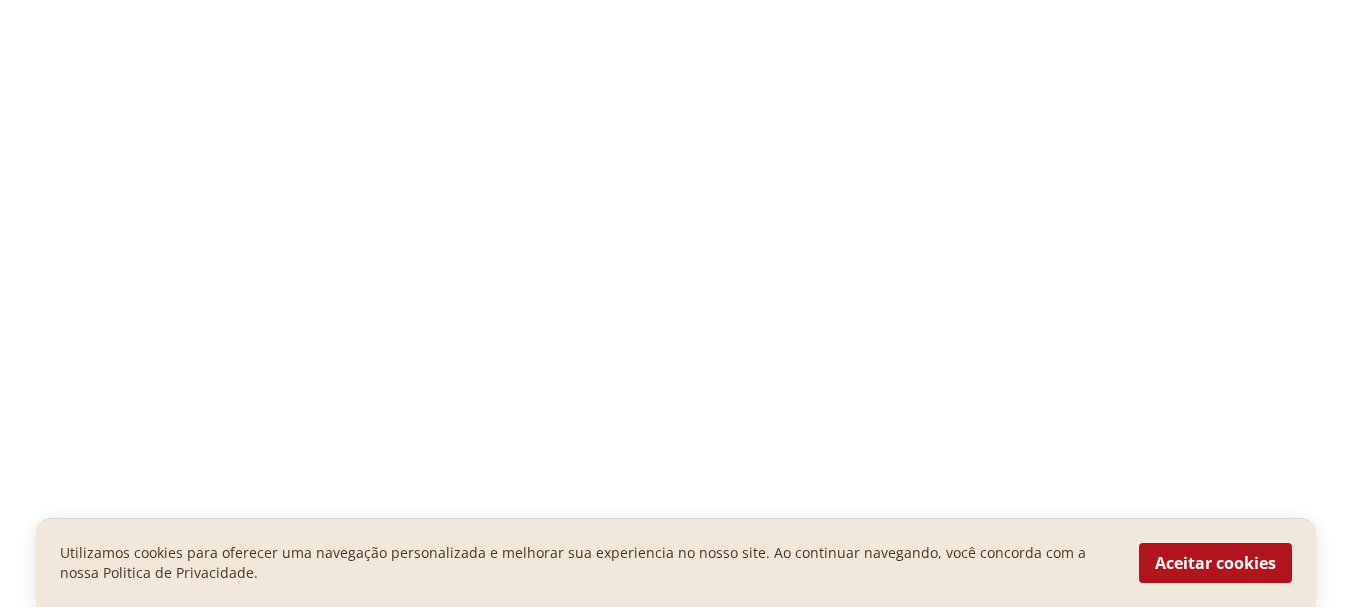 scroll, scrollTop: 0, scrollLeft: 0, axis: both 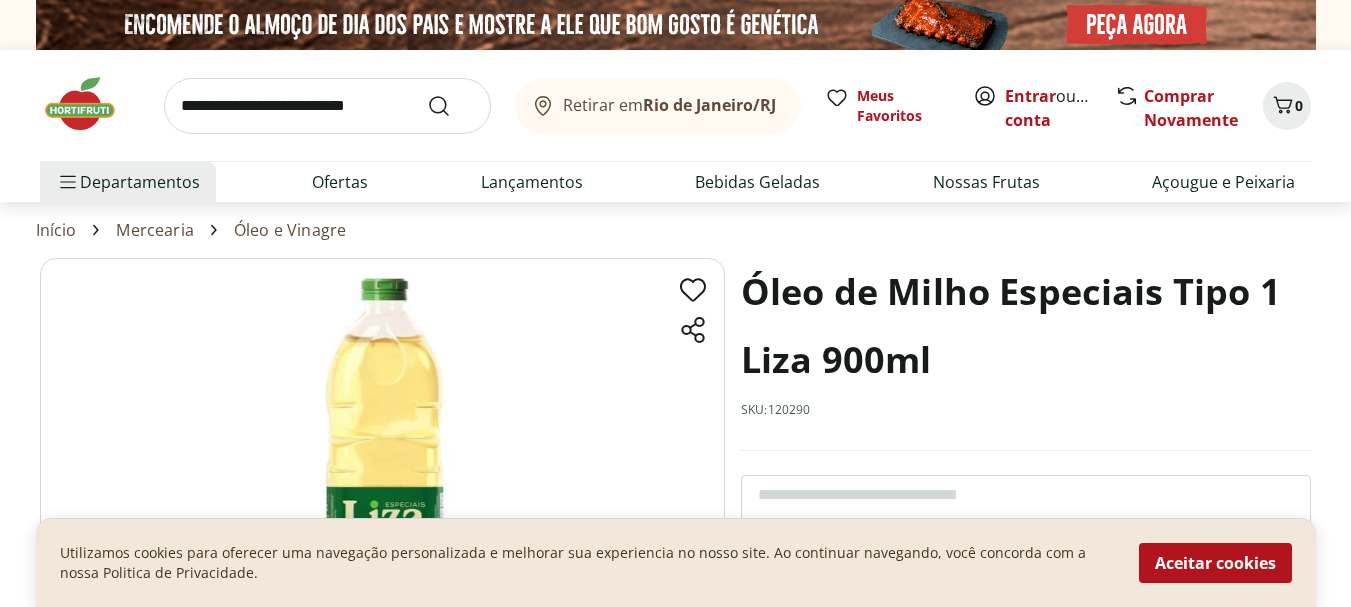 click on "SKU:  120290" at bounding box center [776, 410] 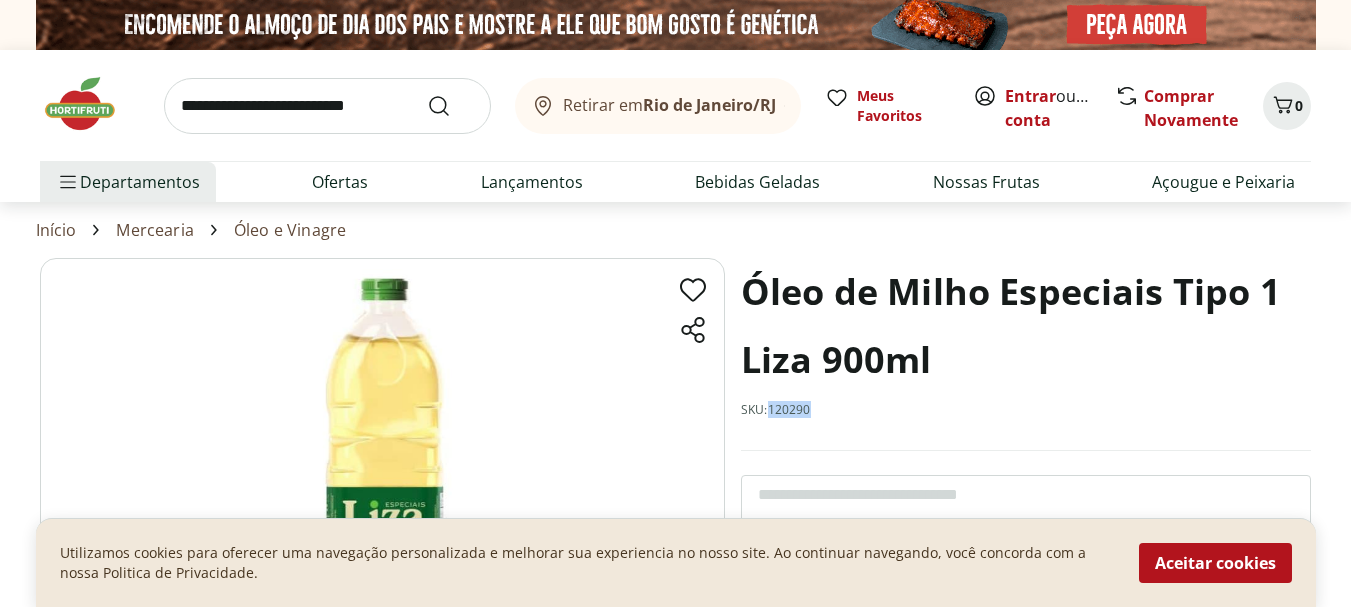 click on "SKU:  120290" at bounding box center [776, 410] 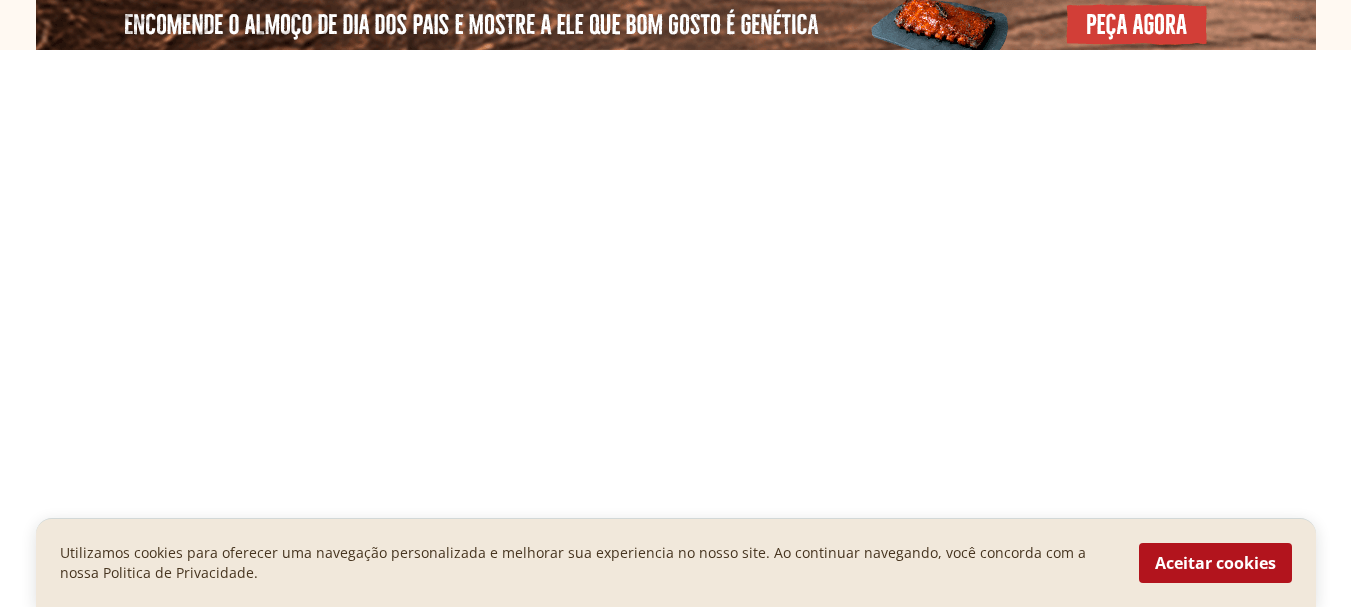 scroll, scrollTop: 0, scrollLeft: 0, axis: both 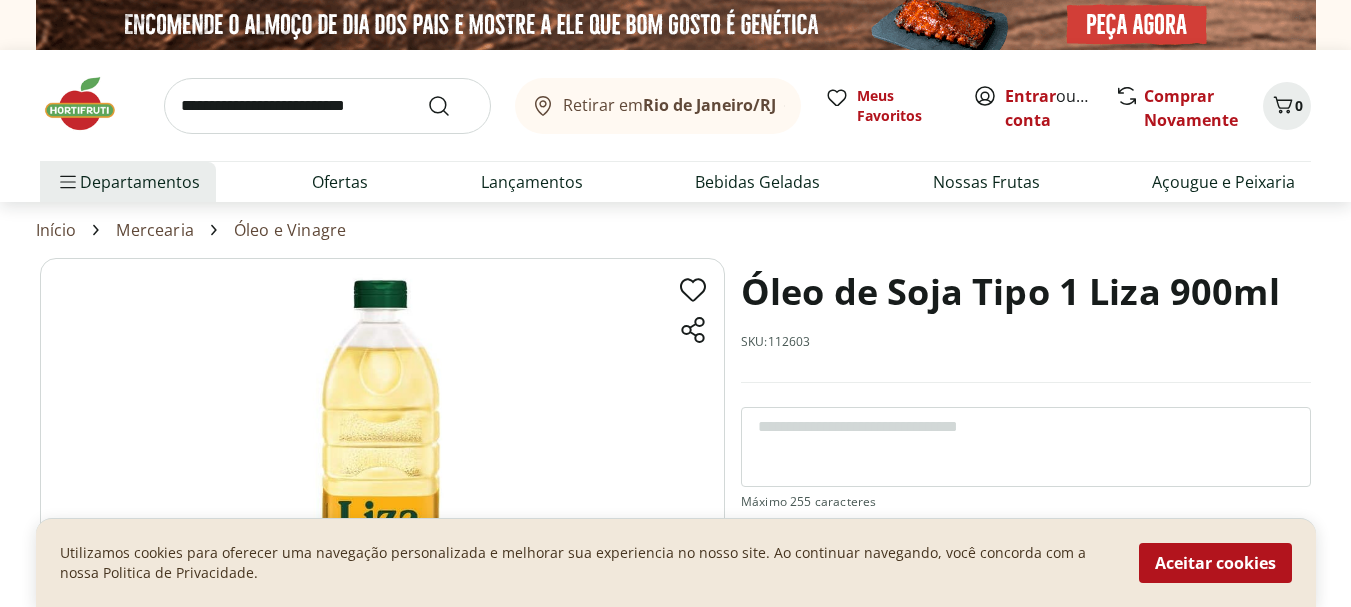 click on "SKU:  112603" at bounding box center [776, 342] 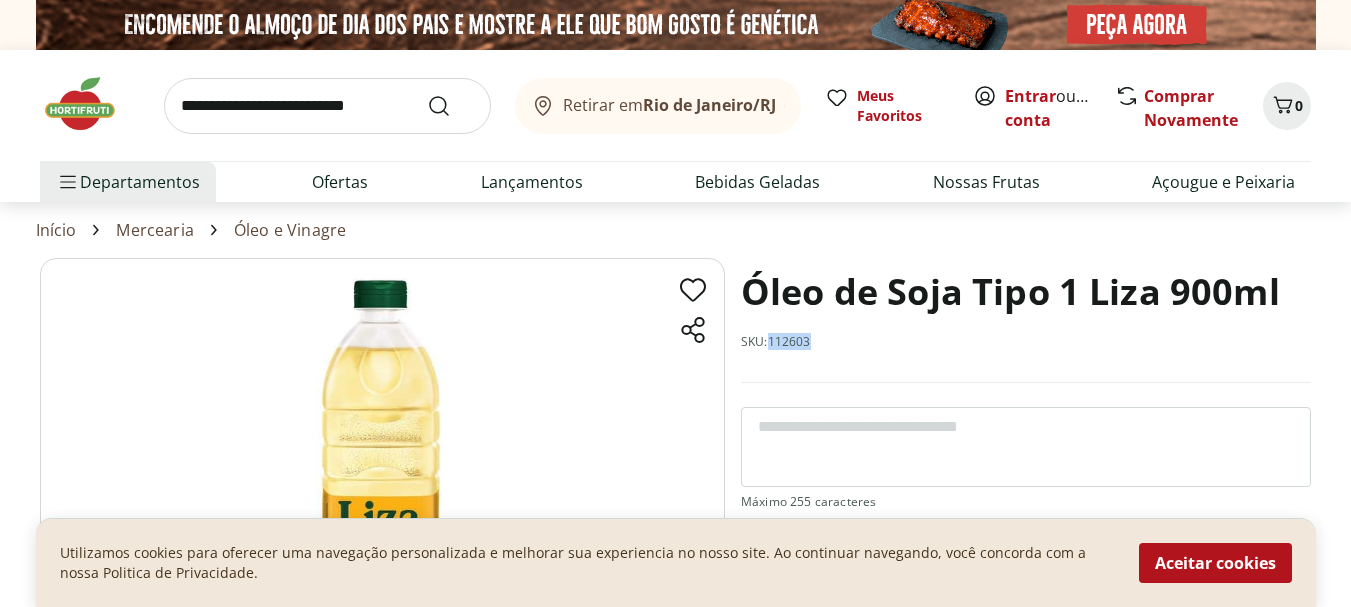 click on "SKU:  112603" at bounding box center (776, 342) 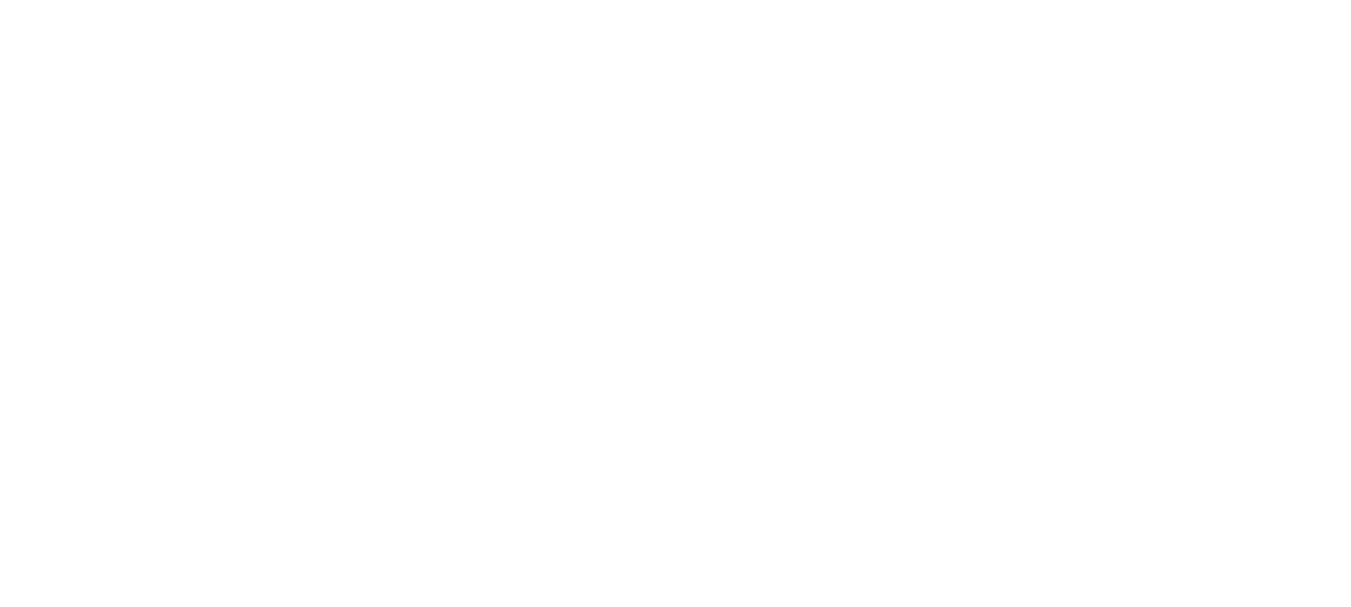 scroll, scrollTop: 0, scrollLeft: 0, axis: both 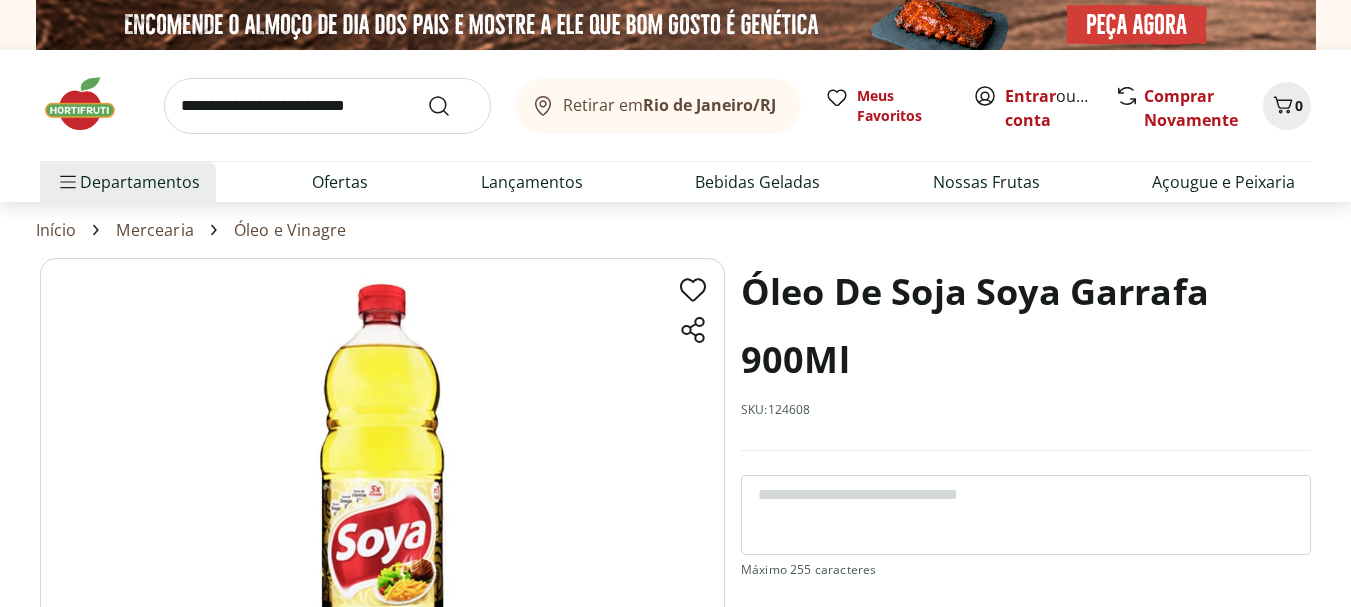 click on "Óleo De Soja Soya Garrafa 900Ml SKU:  124608" at bounding box center [1026, 354] 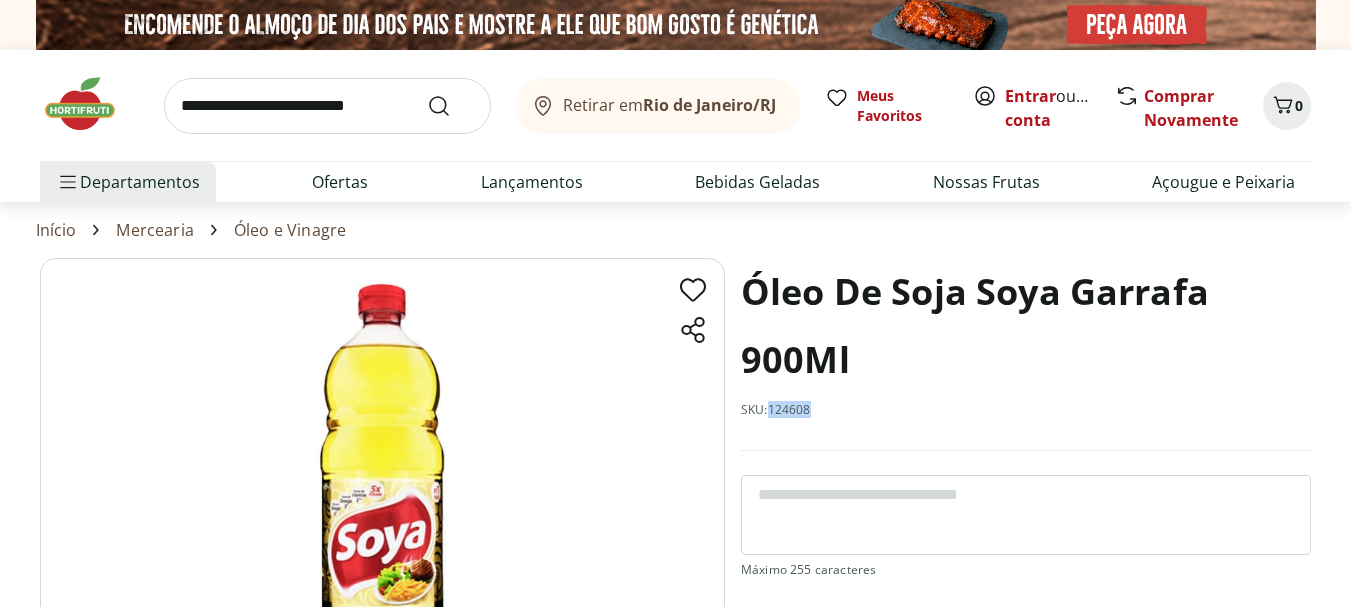 click on "Óleo De Soja Soya Garrafa 900Ml SKU:  124608" at bounding box center [1026, 354] 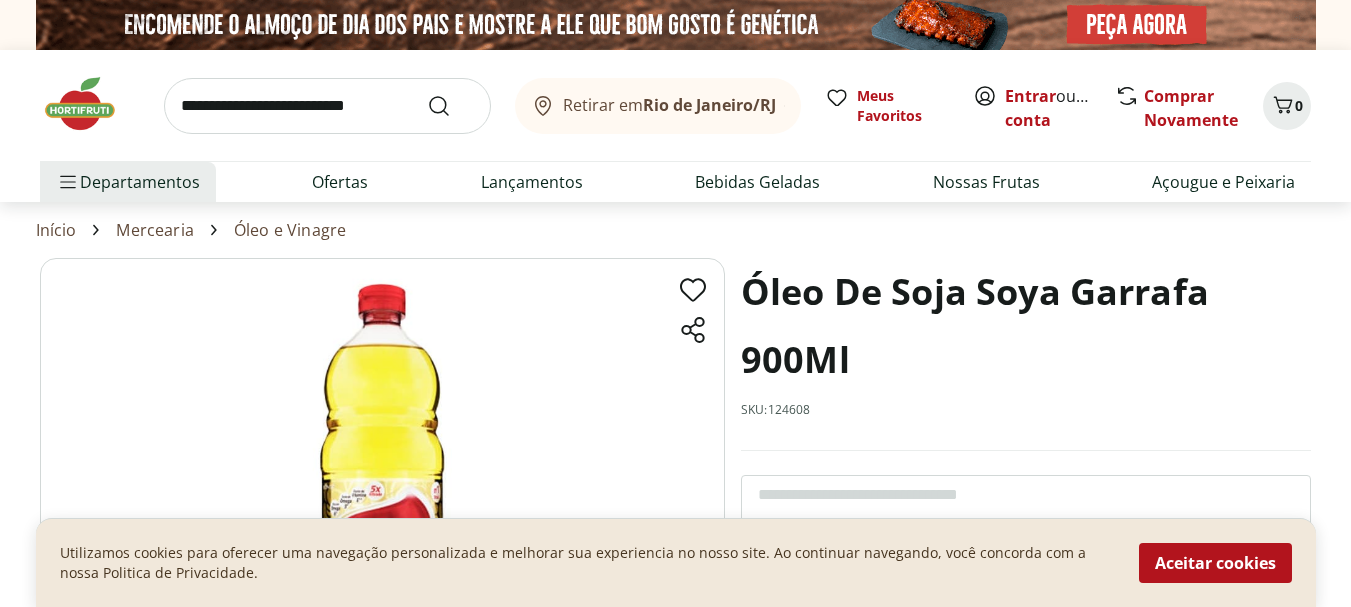 click on "SKU:  124608" at bounding box center [776, 410] 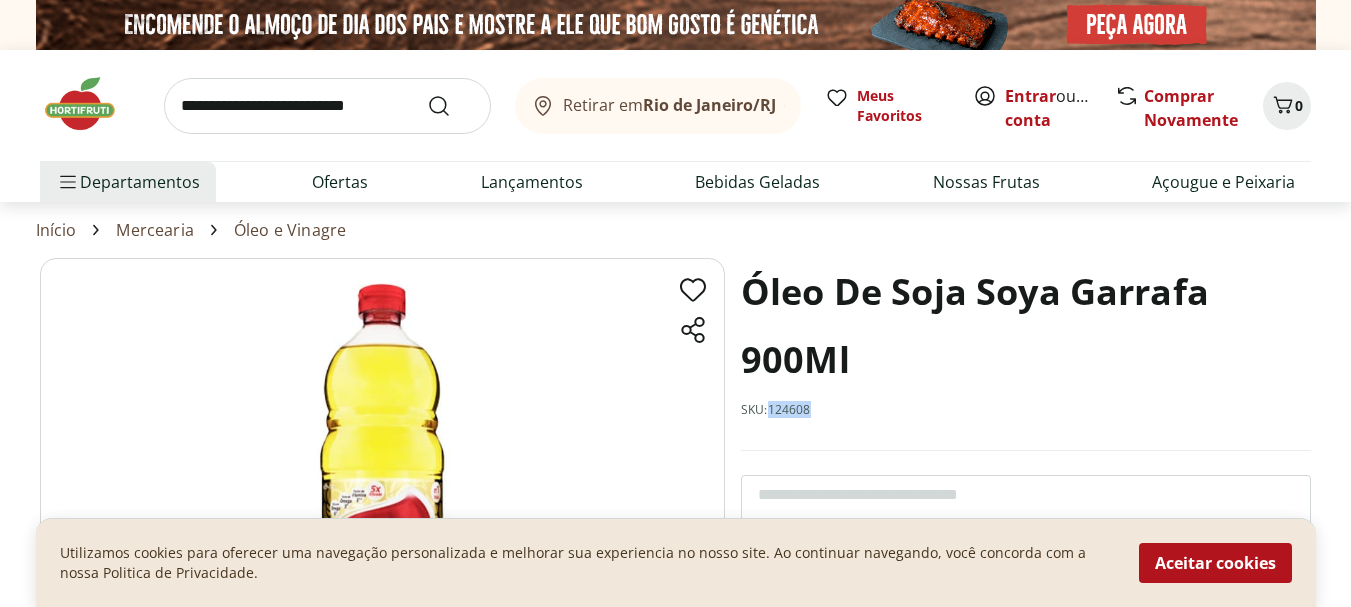 click on "SKU:  124608" at bounding box center (776, 410) 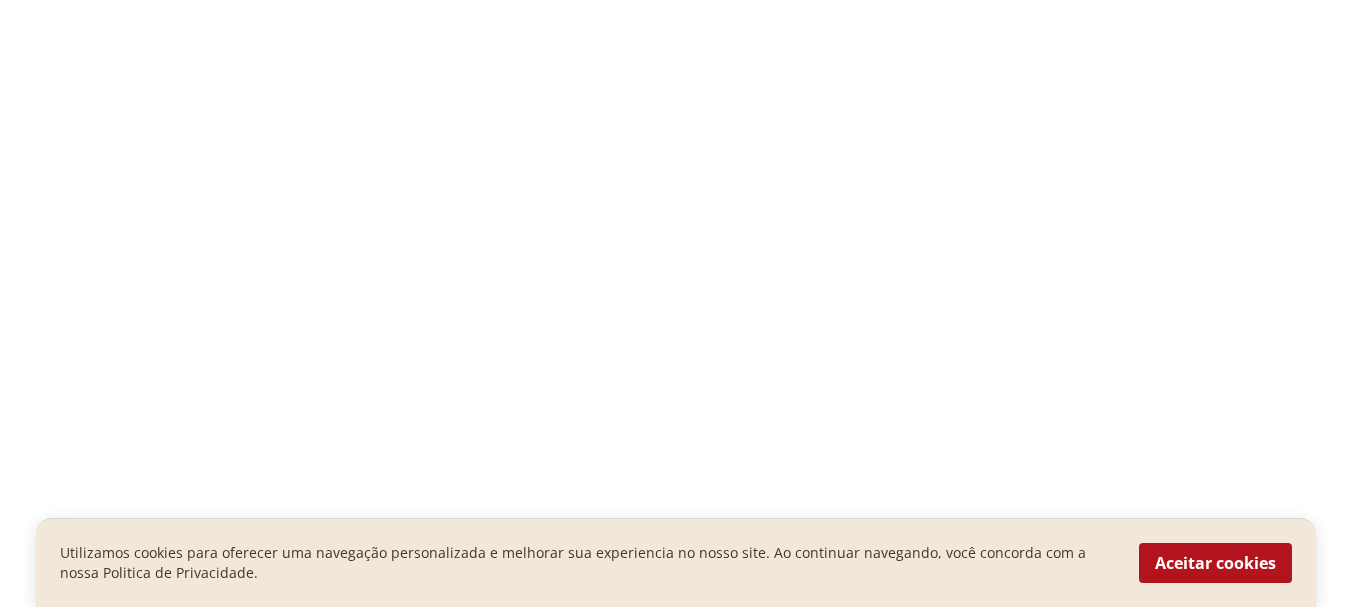 scroll, scrollTop: 0, scrollLeft: 0, axis: both 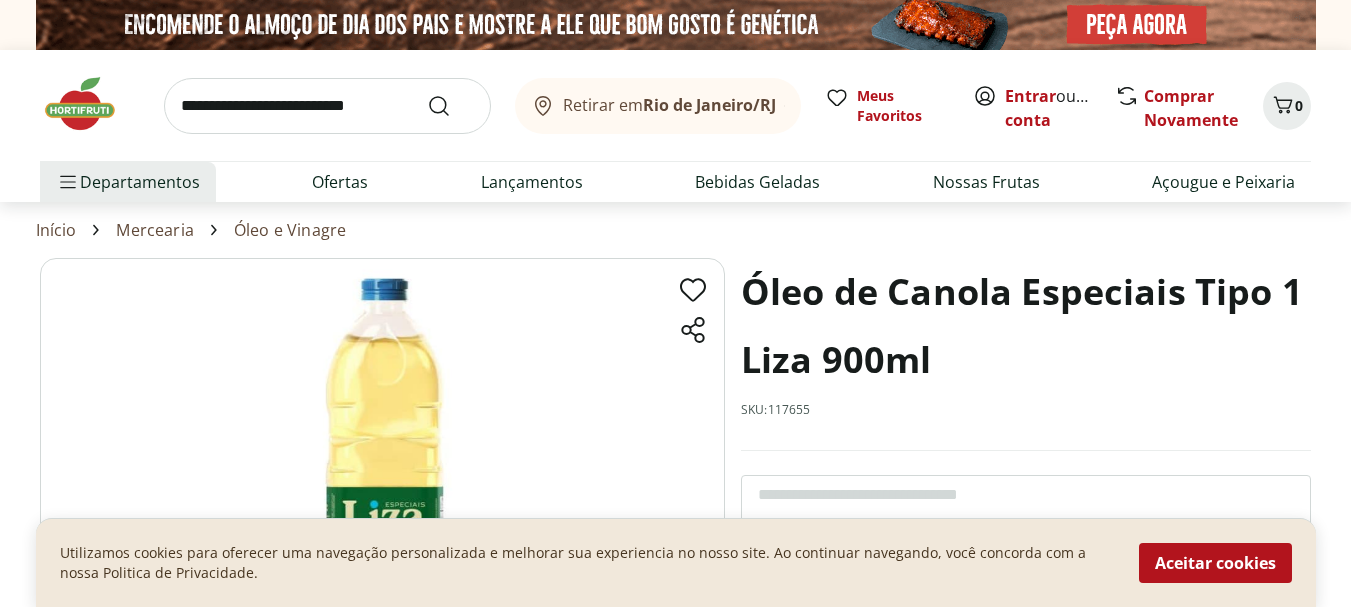 click on "SKU:  117655" at bounding box center [776, 410] 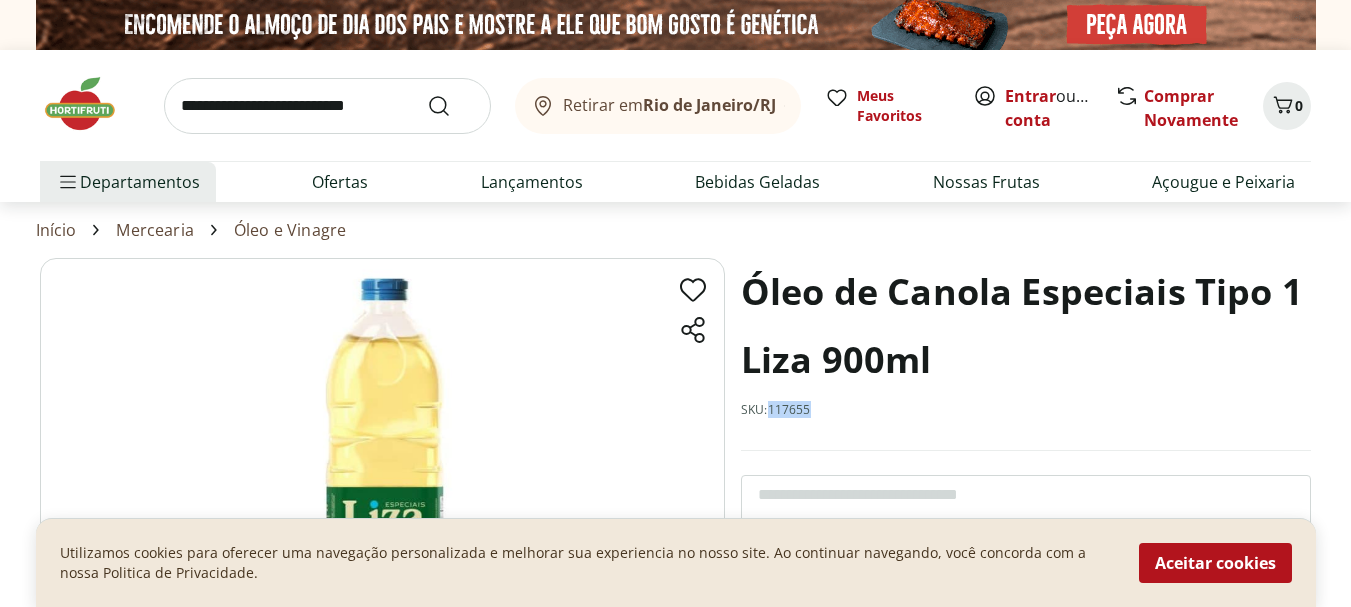 click on "SKU:  117655" at bounding box center [776, 410] 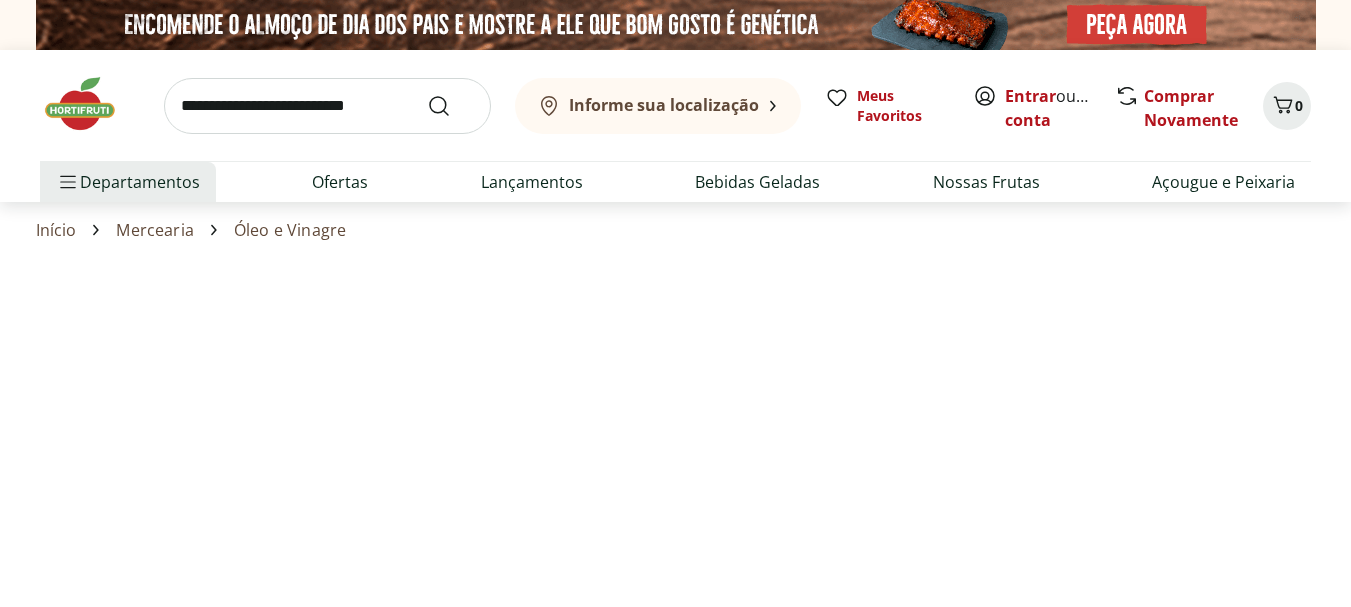scroll, scrollTop: 0, scrollLeft: 0, axis: both 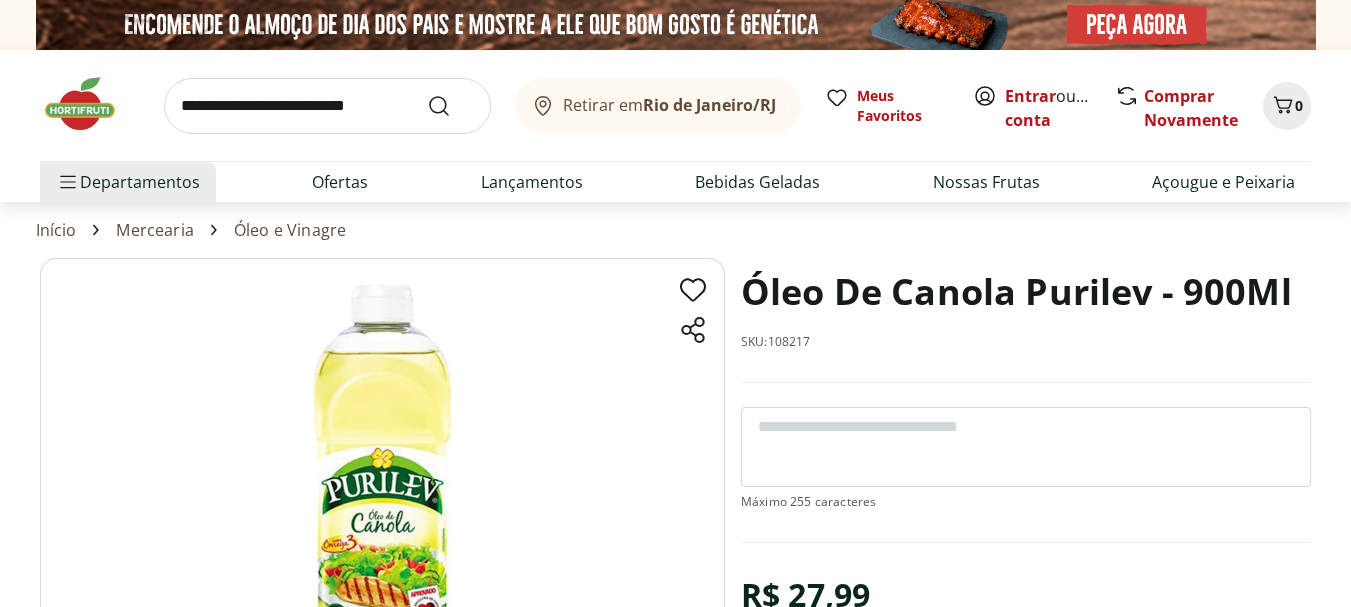 drag, startPoint x: 815, startPoint y: 348, endPoint x: 803, endPoint y: 344, distance: 12.649111 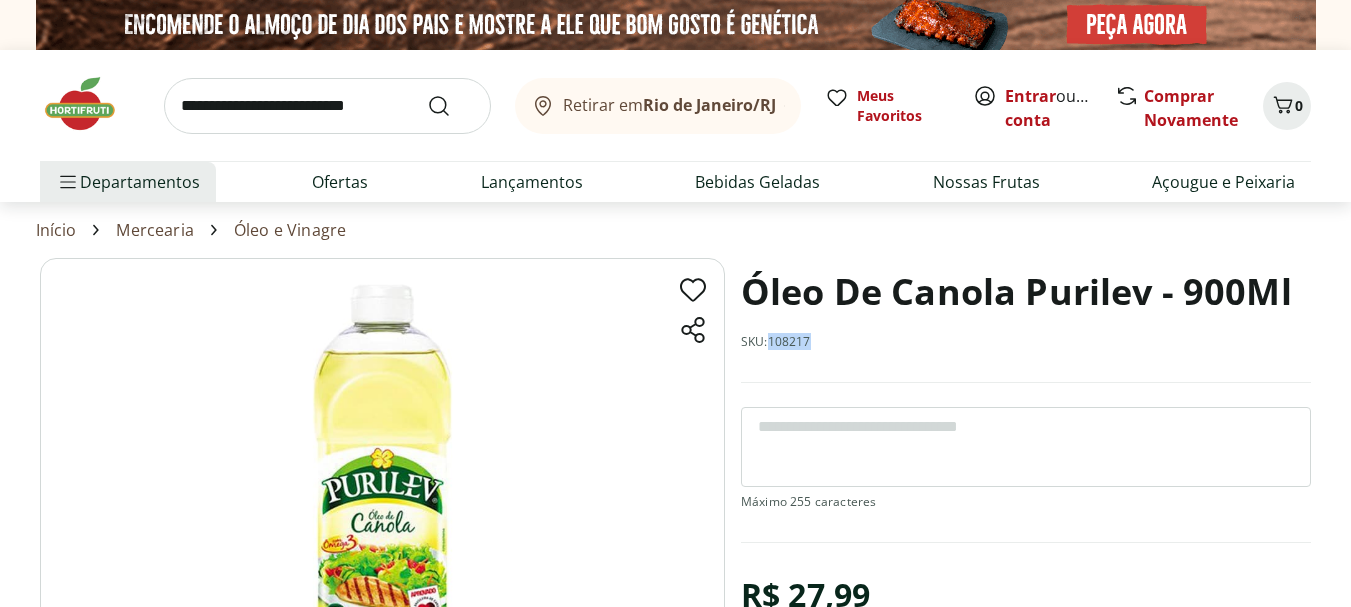 click on "SKU:  108217" at bounding box center (776, 342) 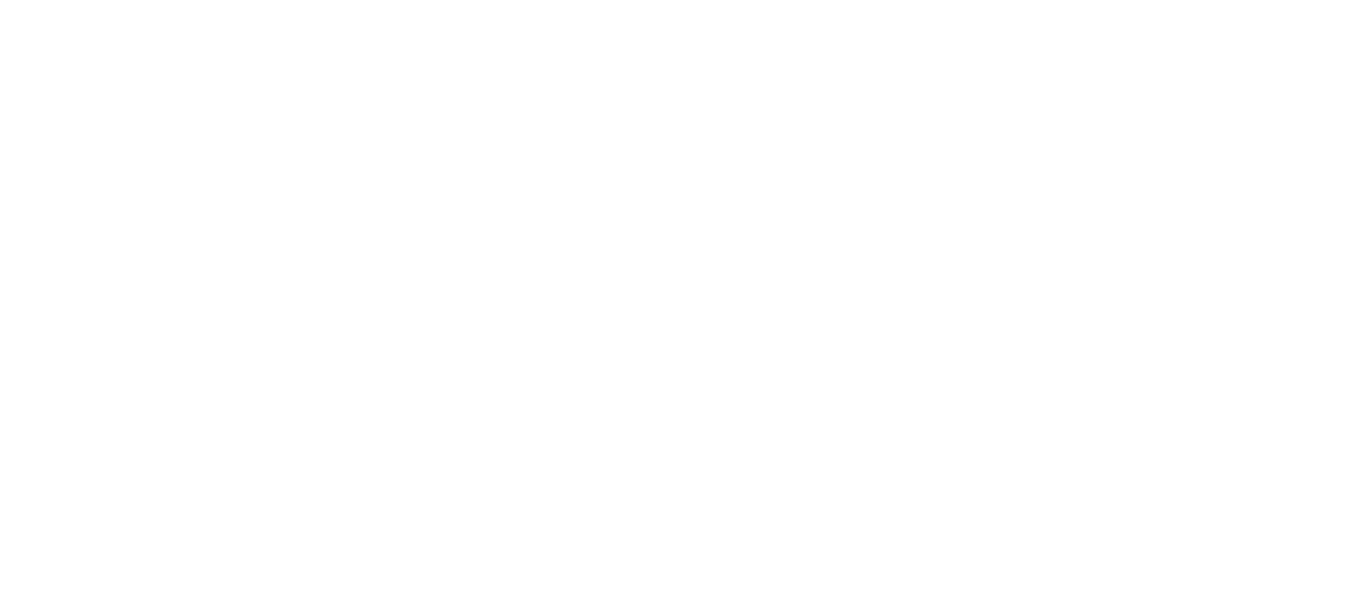scroll, scrollTop: 0, scrollLeft: 0, axis: both 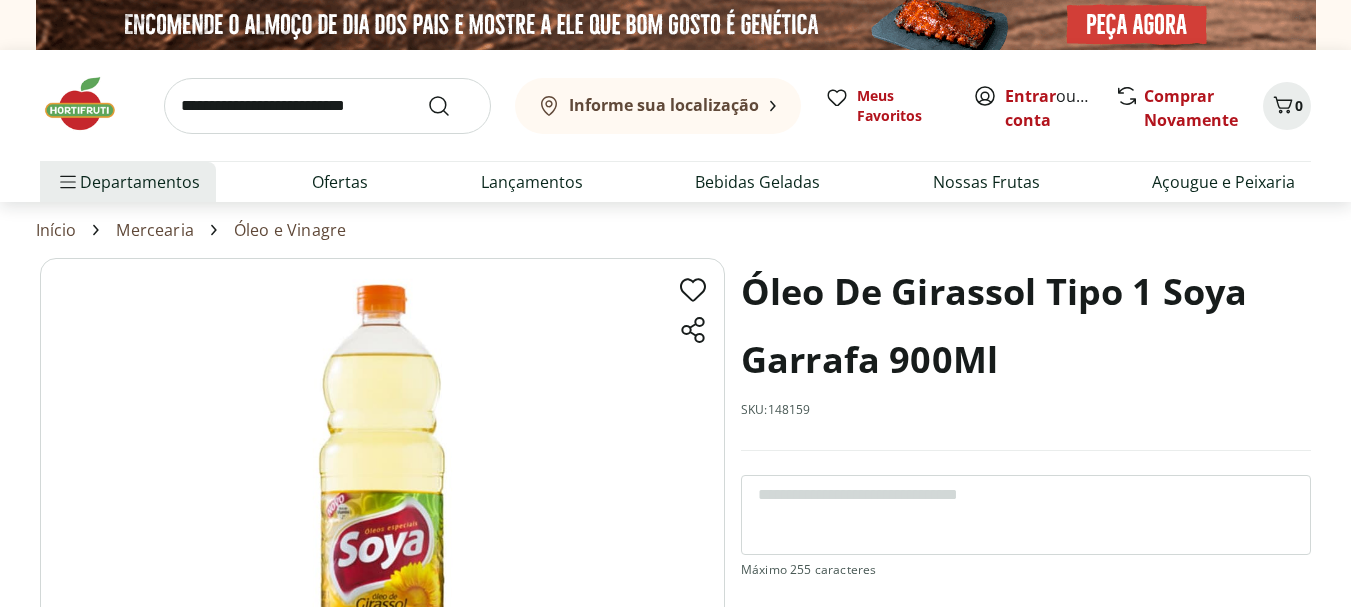 click on "SKU:  148159" at bounding box center [776, 410] 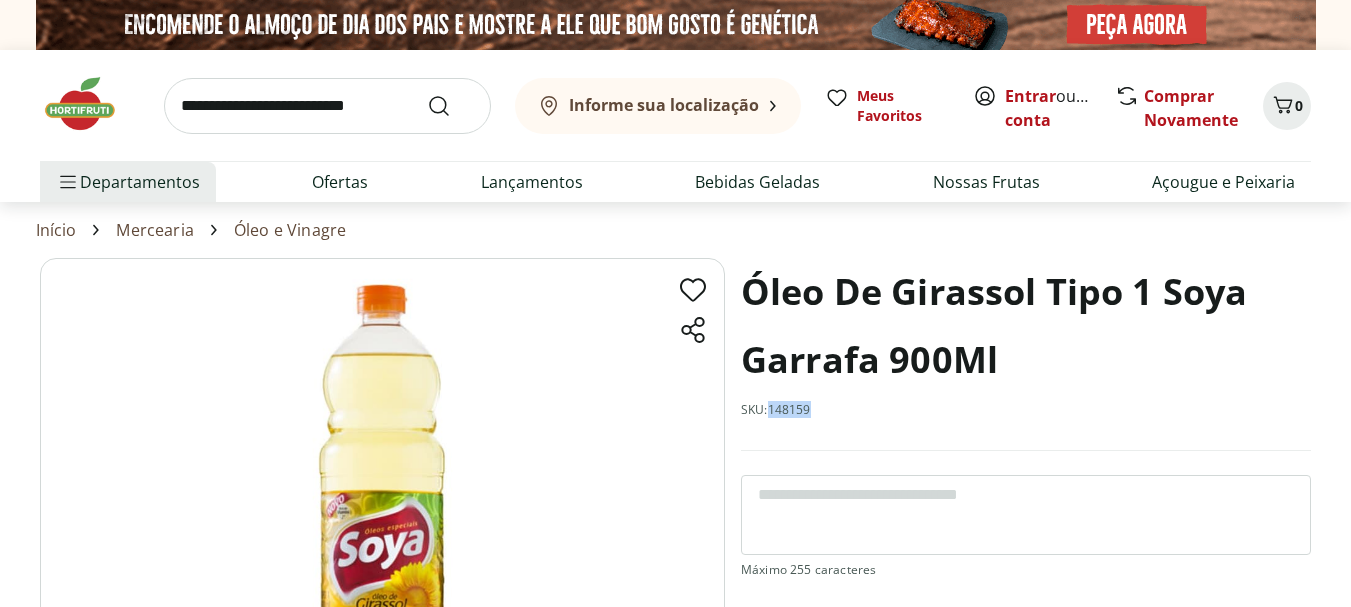 click on "SKU:  148159" at bounding box center [776, 410] 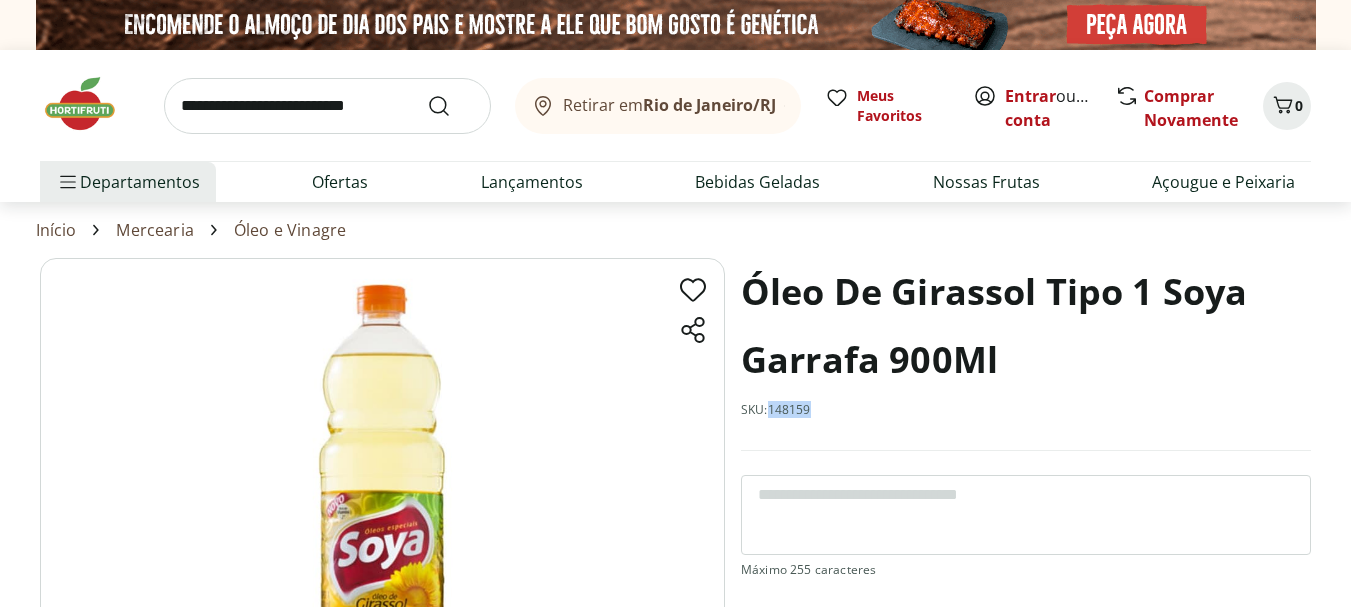 copy on "148159" 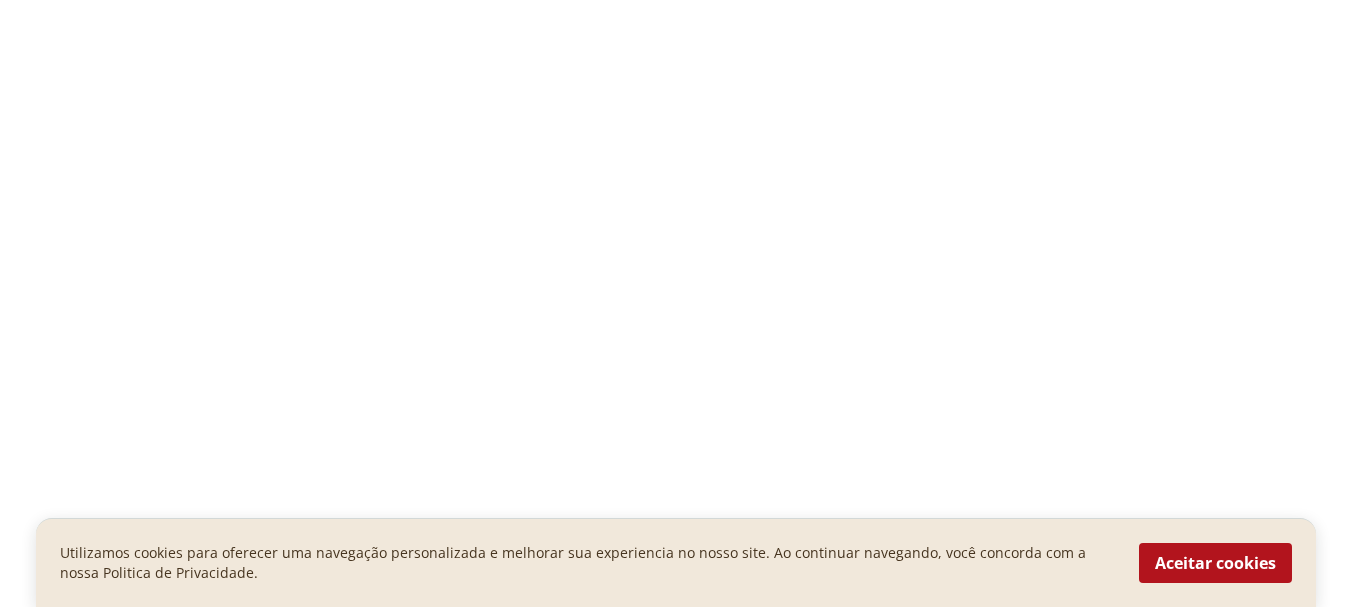 scroll, scrollTop: 0, scrollLeft: 0, axis: both 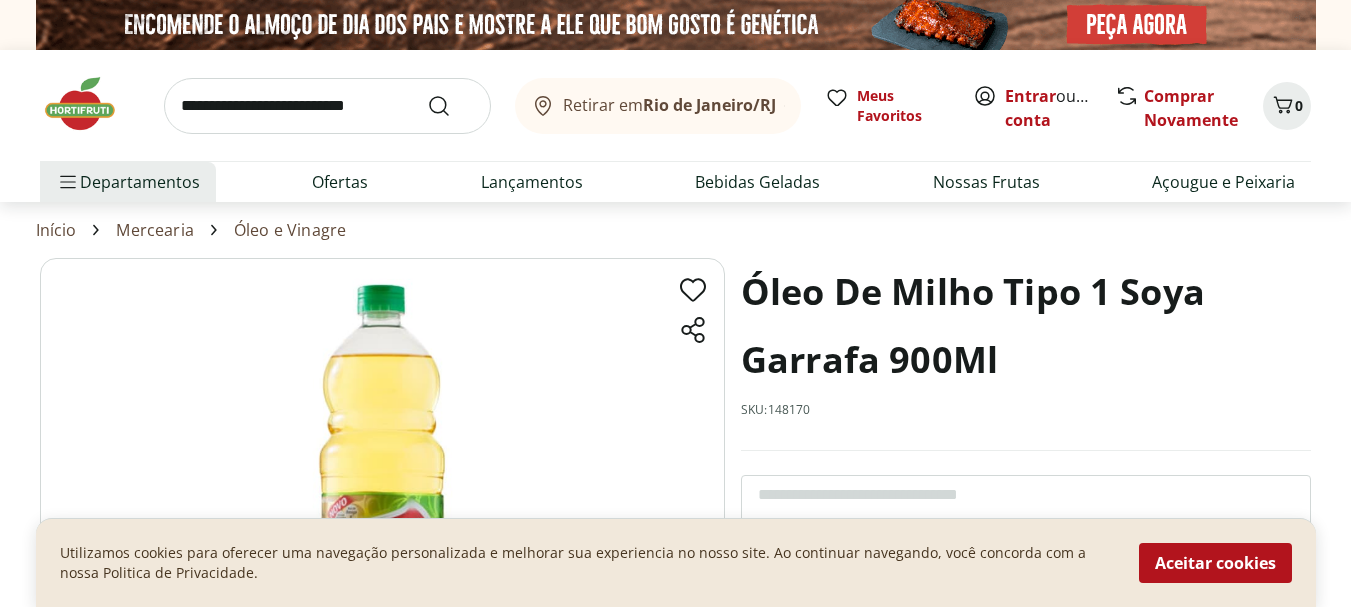 click on "SKU:  148170" at bounding box center (776, 410) 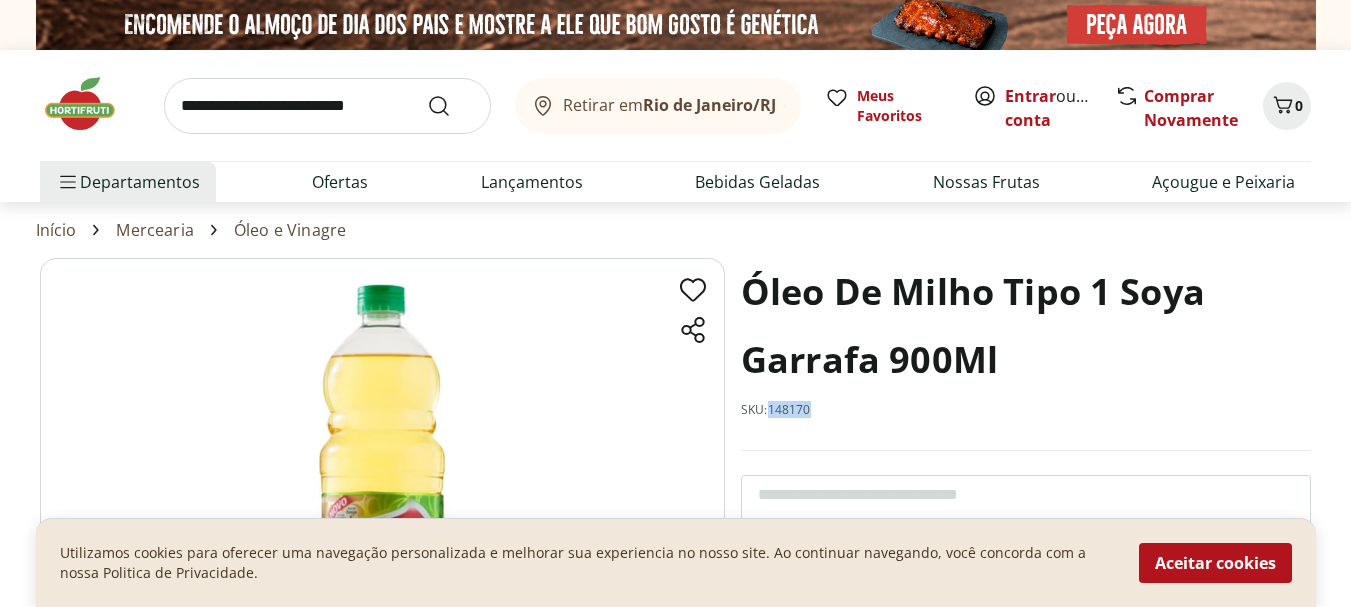click on "SKU:  148170" at bounding box center (776, 410) 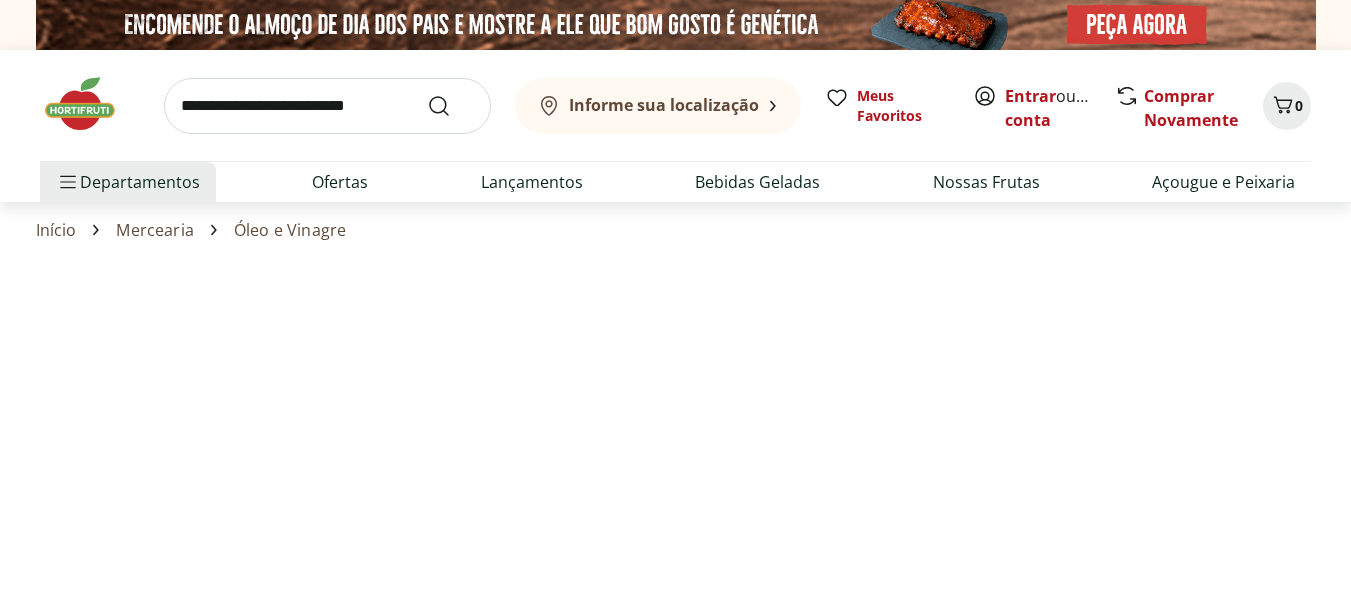 scroll, scrollTop: 0, scrollLeft: 0, axis: both 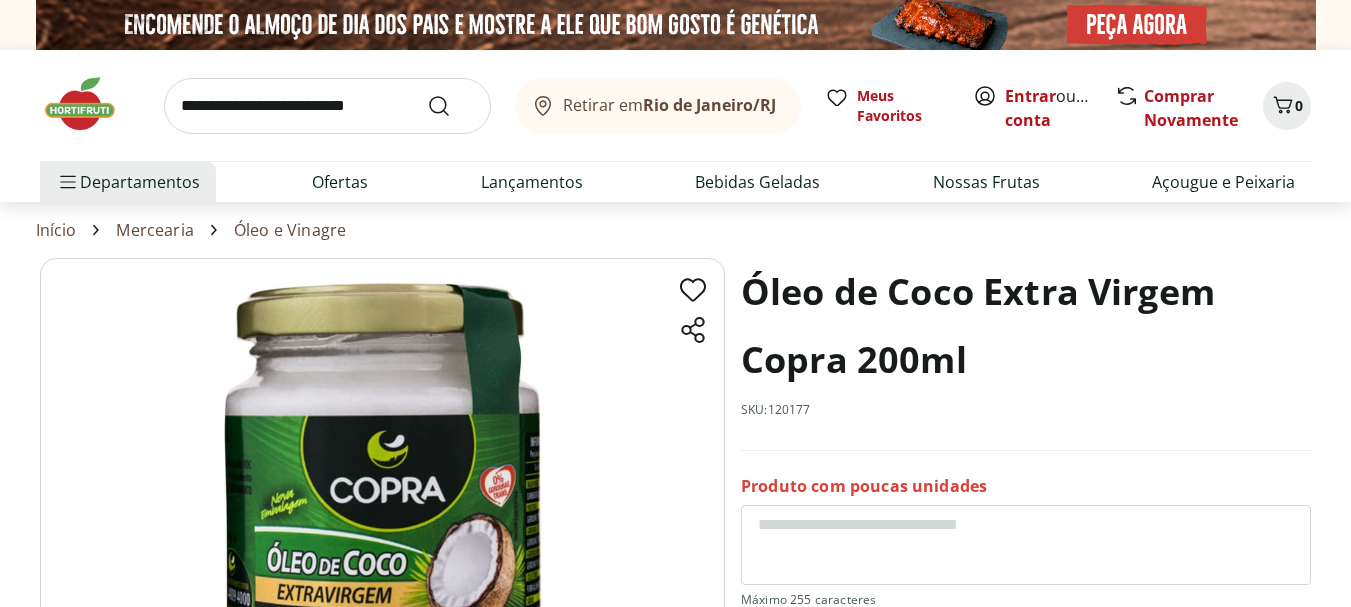 click on "SKU:  120177" at bounding box center (776, 410) 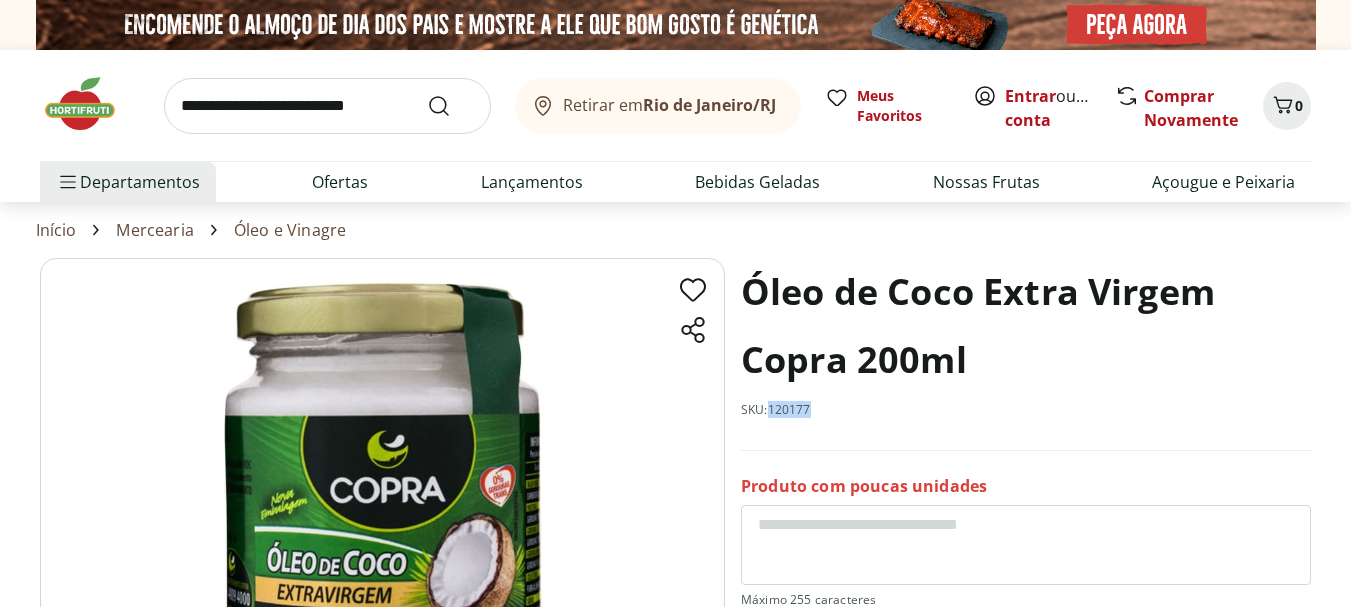 click on "SKU:  120177" at bounding box center [776, 410] 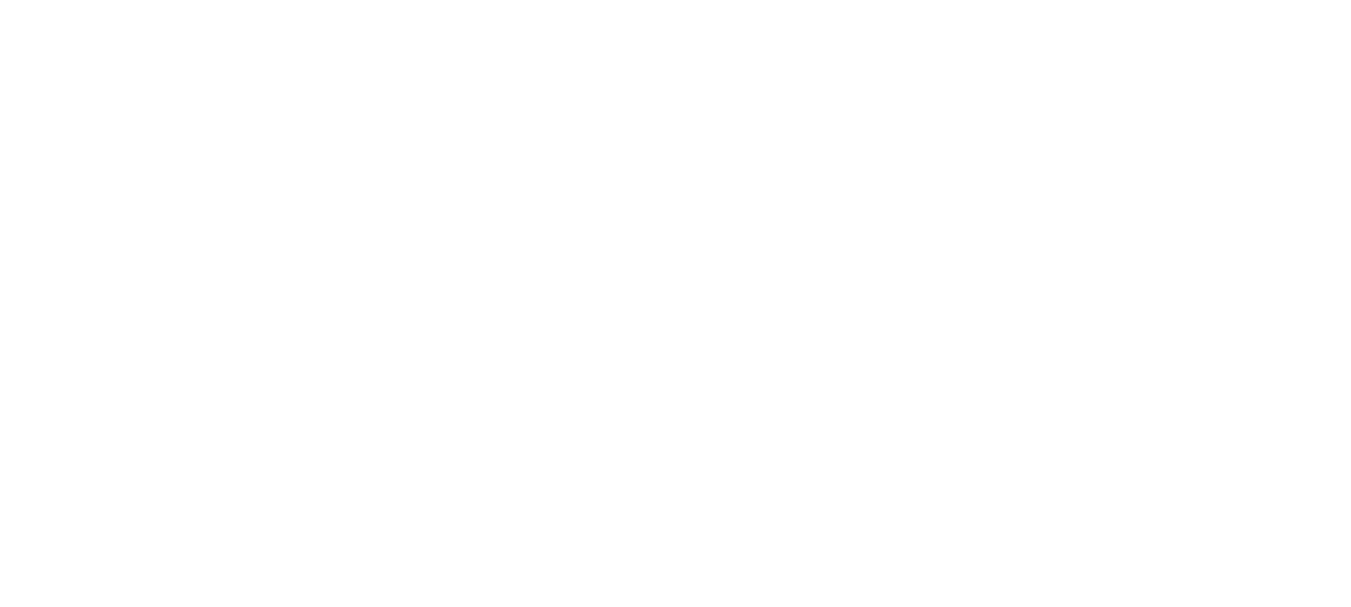 scroll, scrollTop: 0, scrollLeft: 0, axis: both 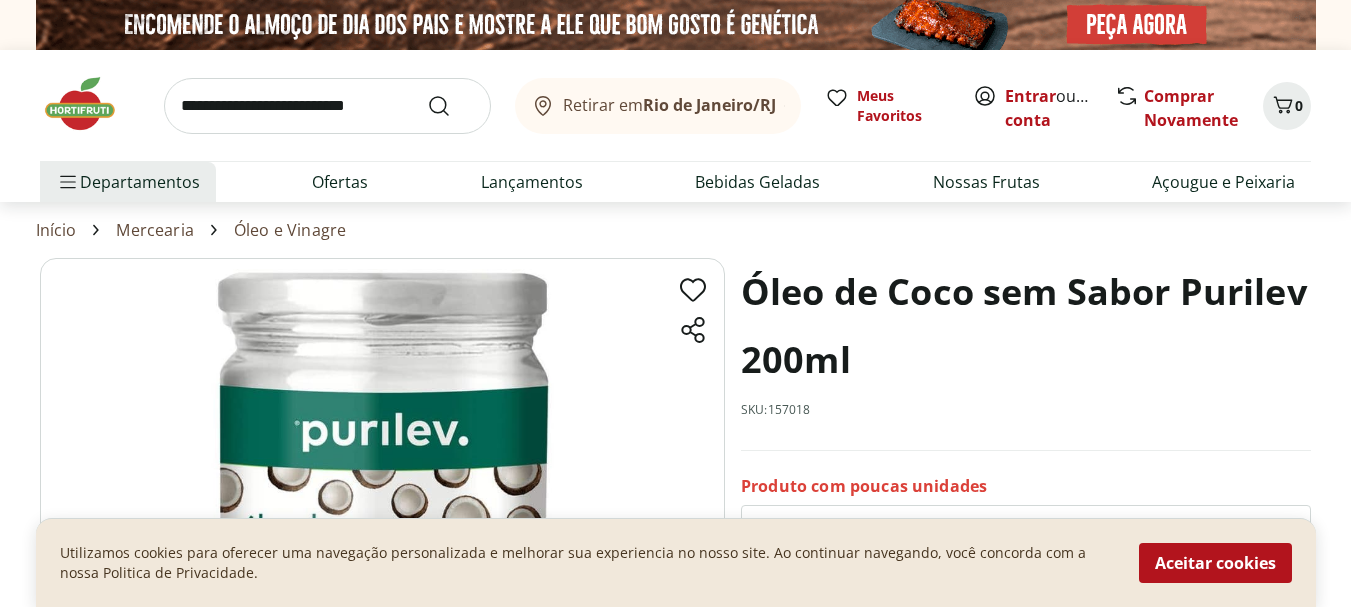 click on "SKU:  157018" at bounding box center [776, 410] 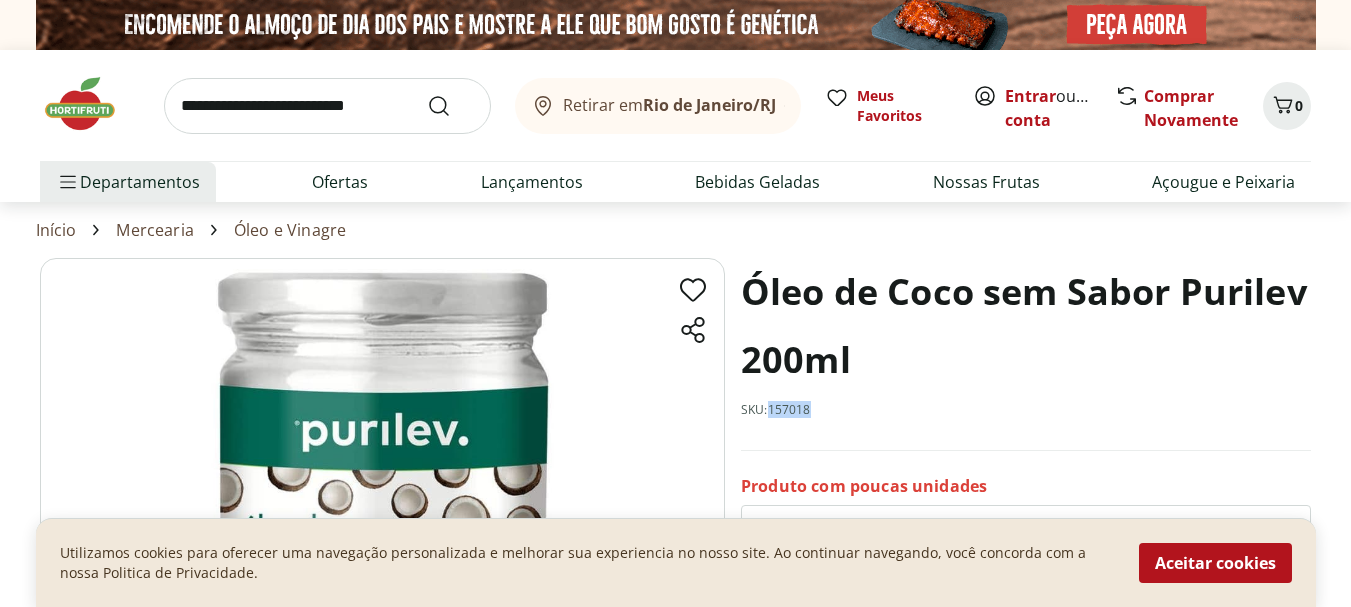 click on "SKU:  157018" at bounding box center (776, 410) 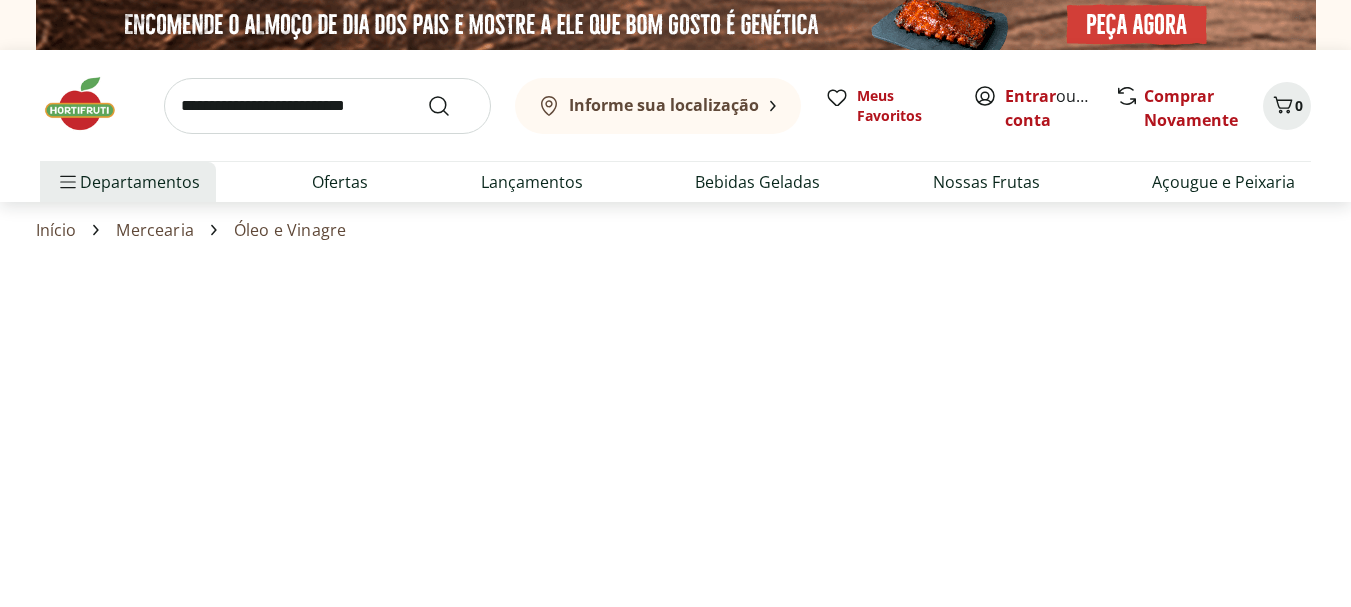 scroll, scrollTop: 0, scrollLeft: 0, axis: both 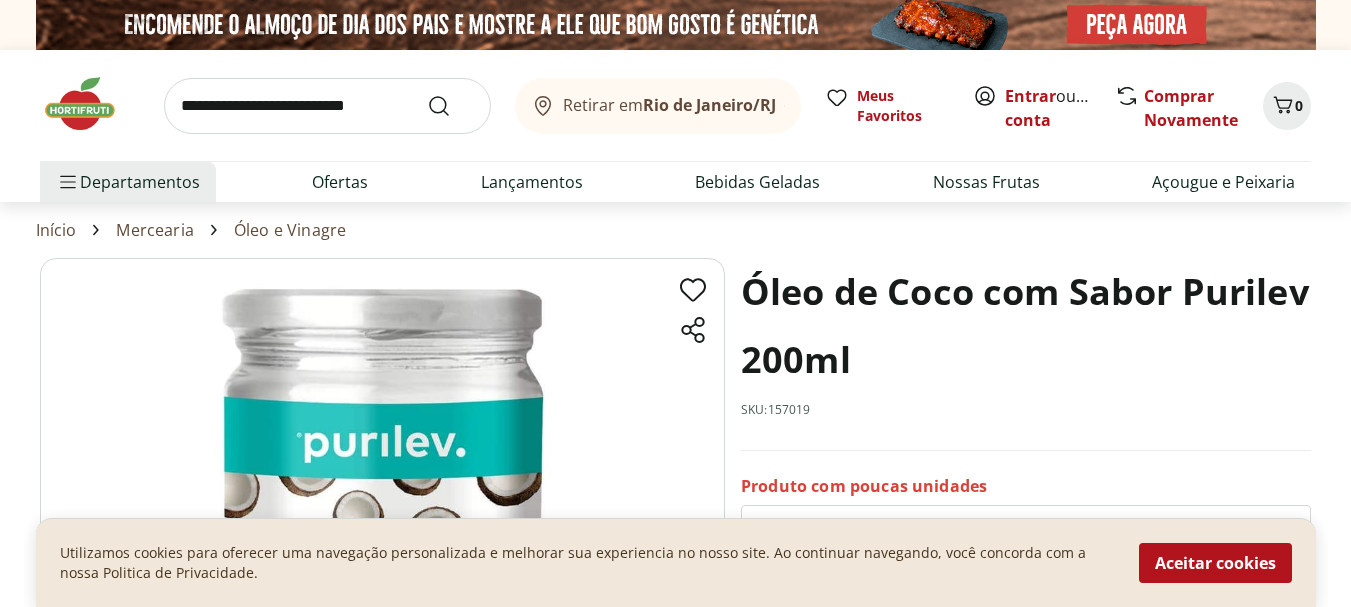 click on "SKU:  157019" at bounding box center (776, 410) 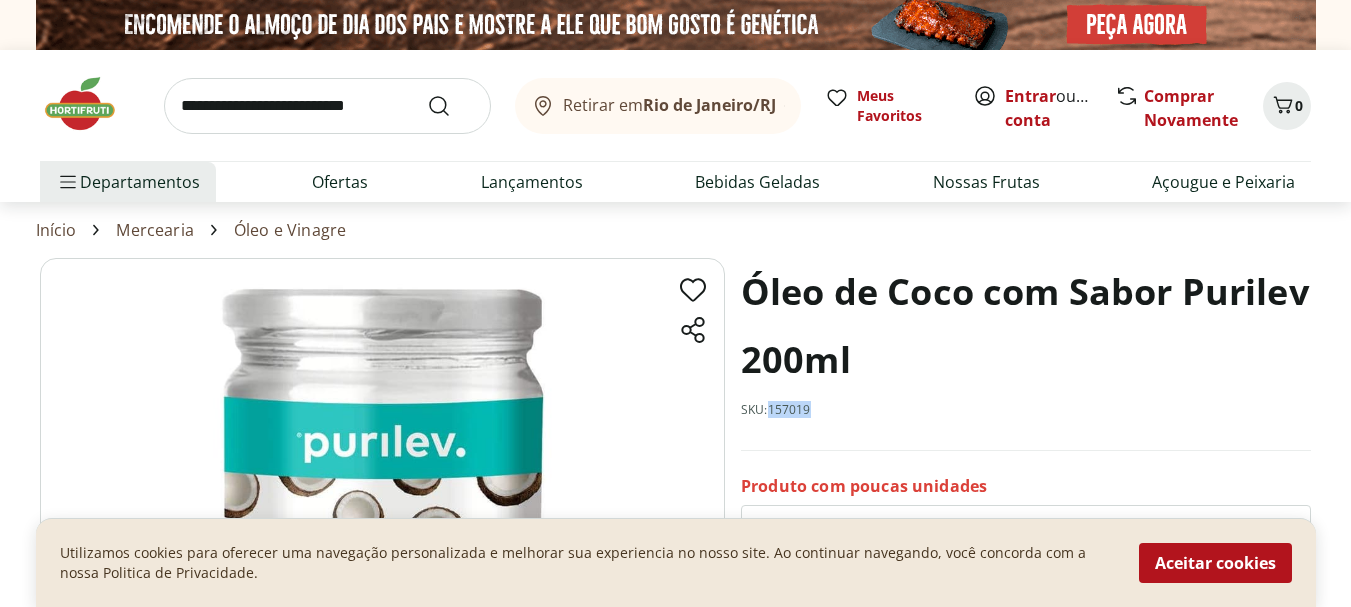 click on "SKU:  157019" at bounding box center [776, 410] 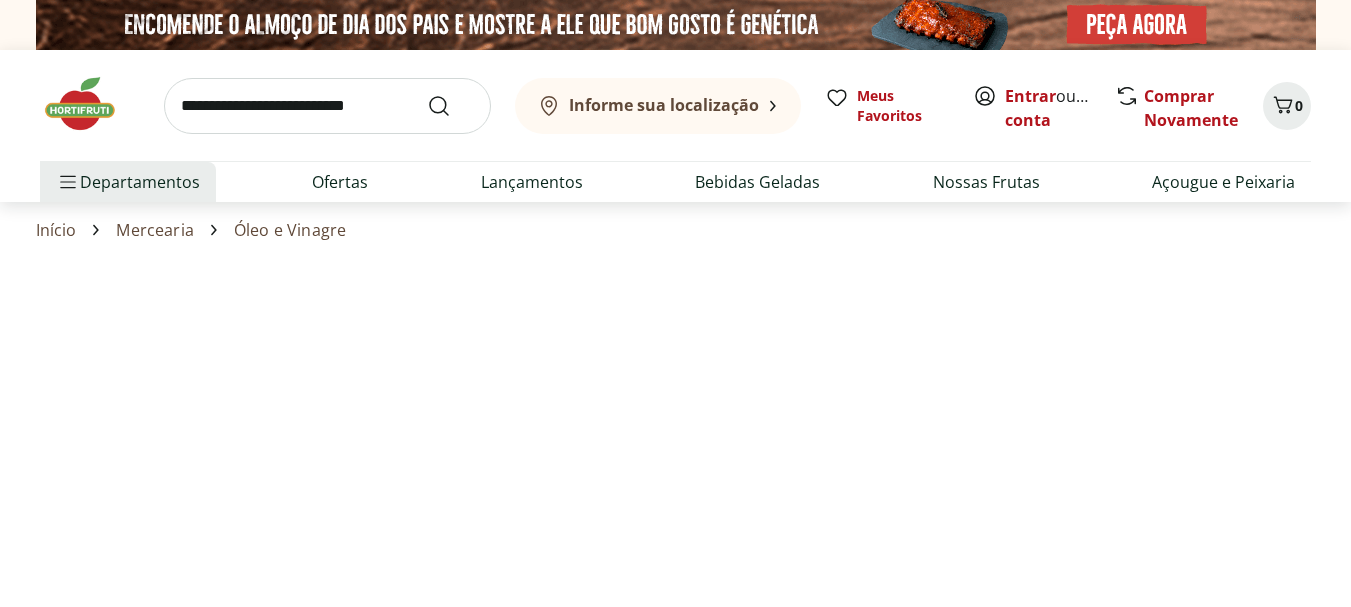 scroll, scrollTop: 0, scrollLeft: 0, axis: both 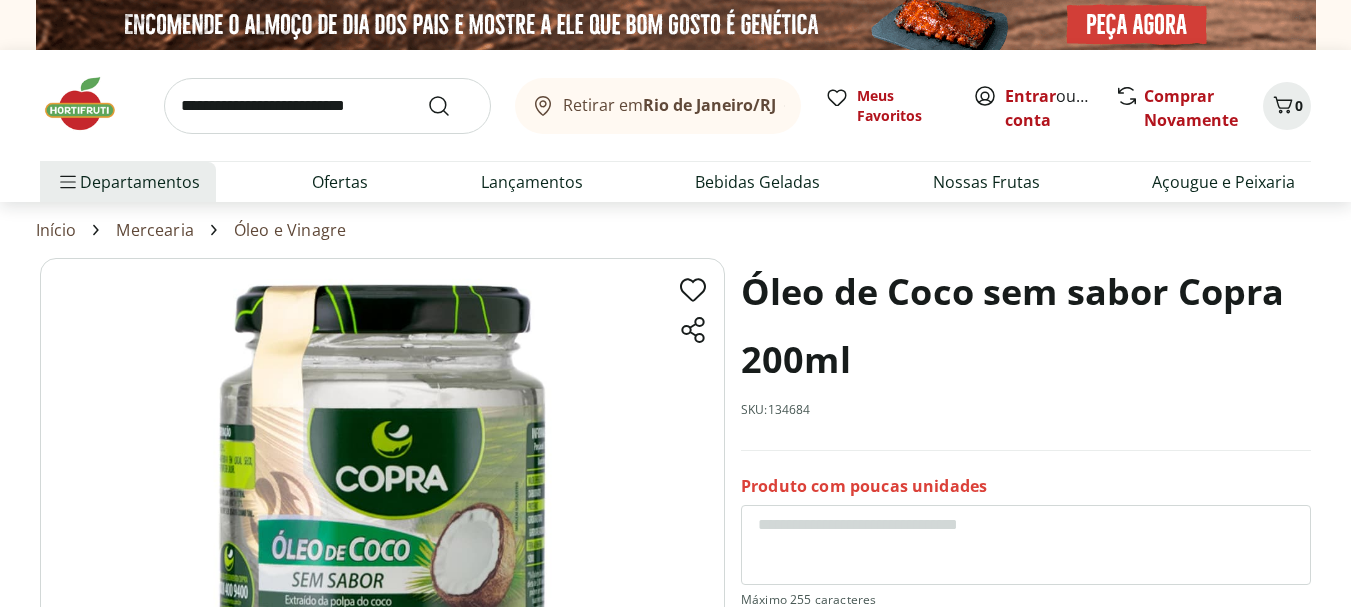 click on "Óleo de Coco sem sabor Copra 200ml SKU:  134684" at bounding box center [1026, 354] 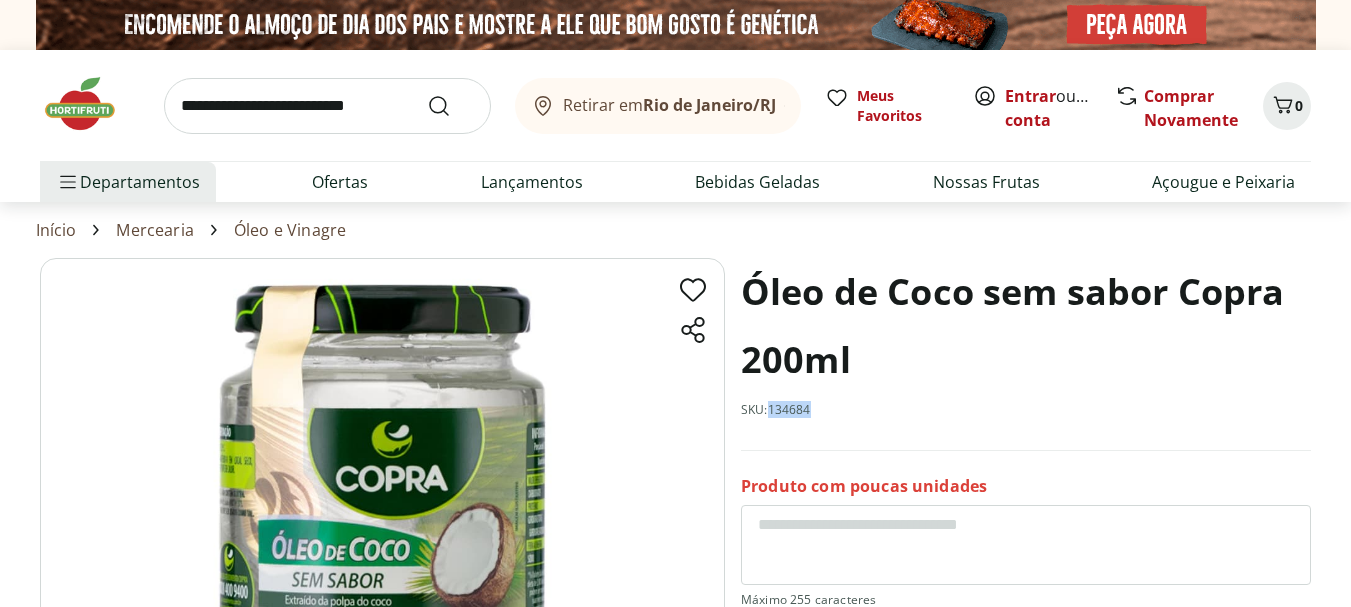 click on "Óleo de Coco sem sabor Copra 200ml SKU:  134684" at bounding box center (1026, 354) 